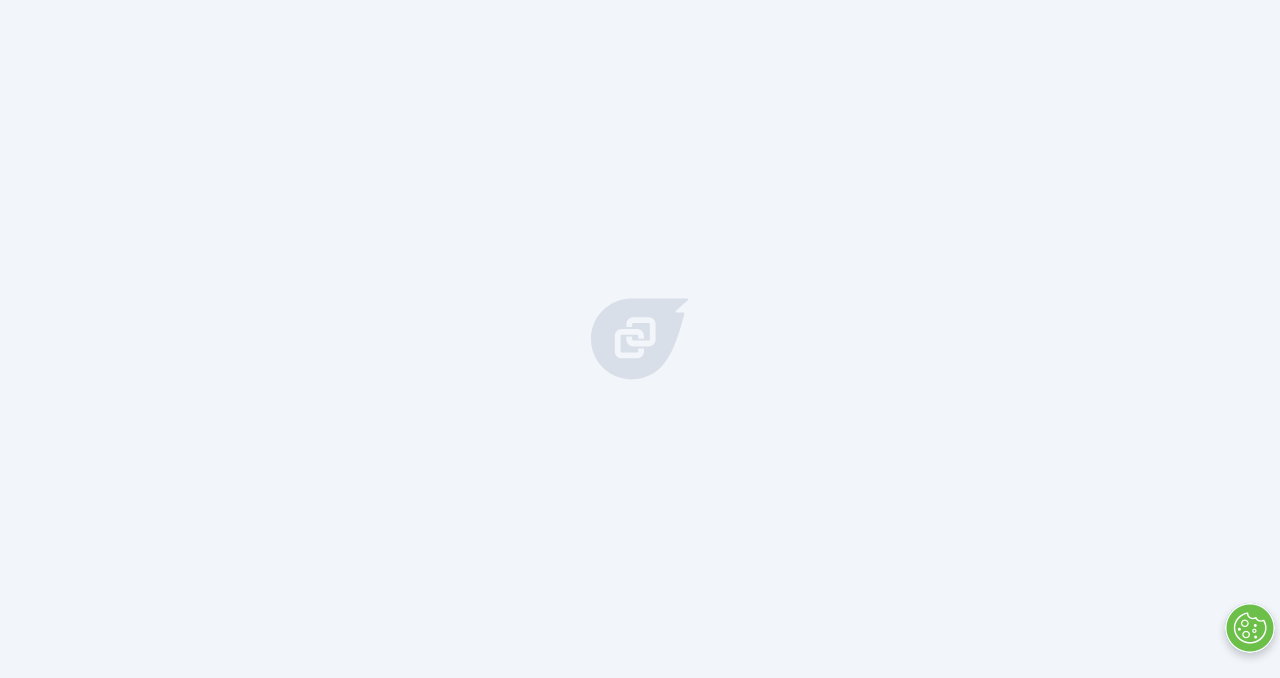 scroll, scrollTop: 0, scrollLeft: 0, axis: both 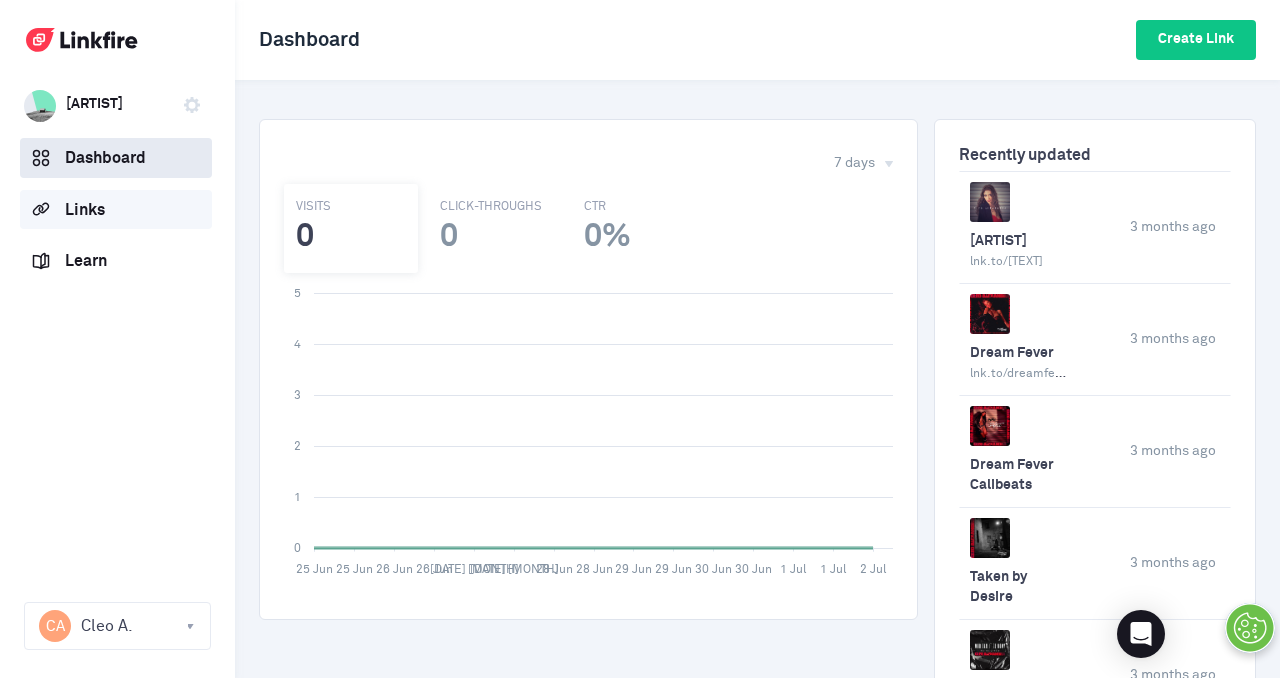 click on "Links" at bounding box center (77, 209) 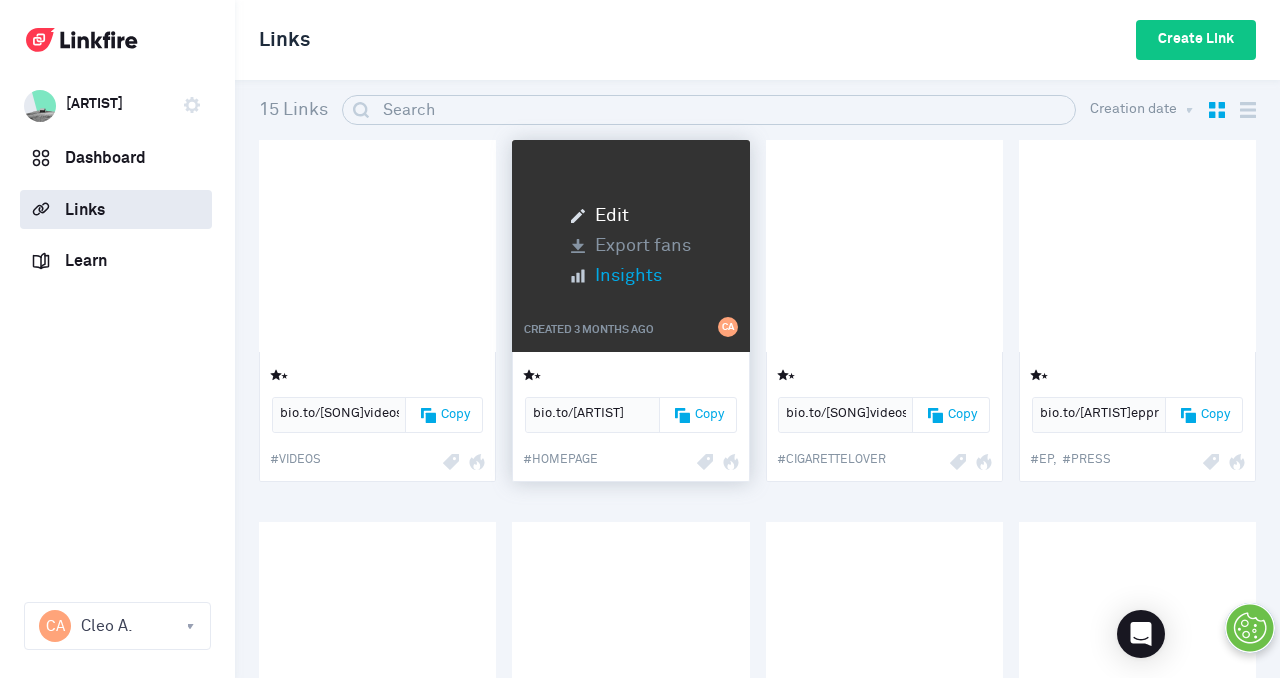 scroll, scrollTop: 0, scrollLeft: 0, axis: both 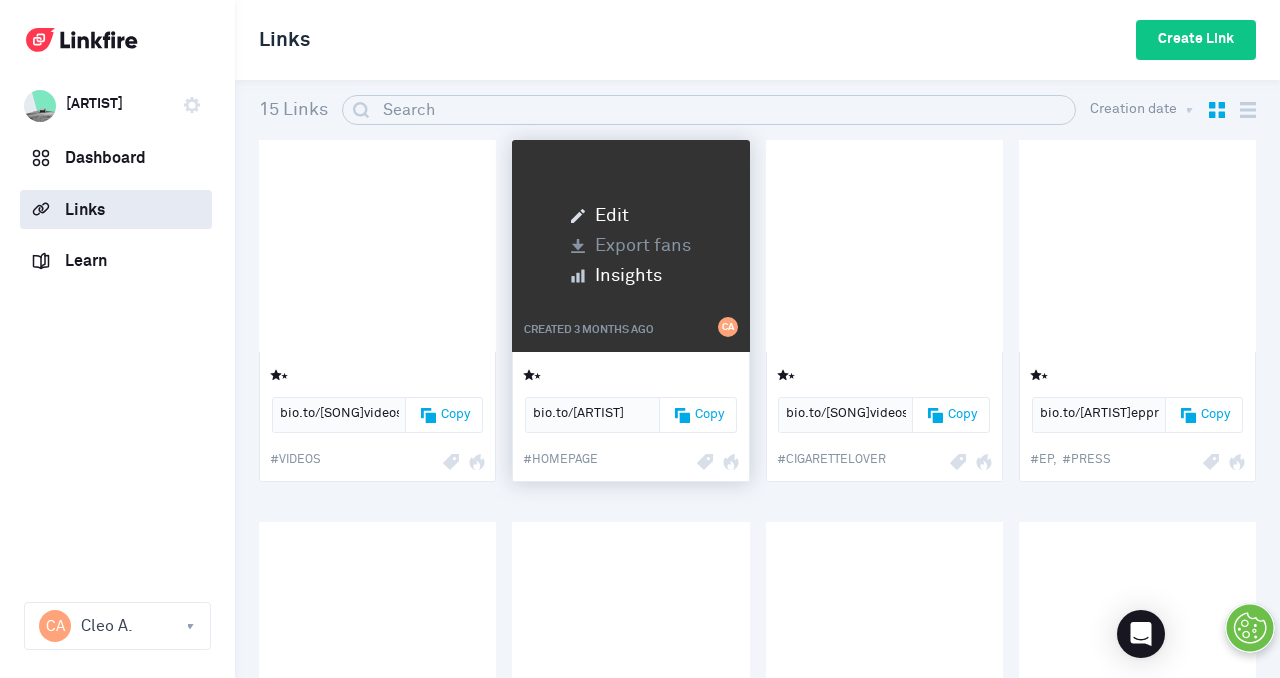 click on "Edit
Export fans
Insights" at bounding box center (630, 246) 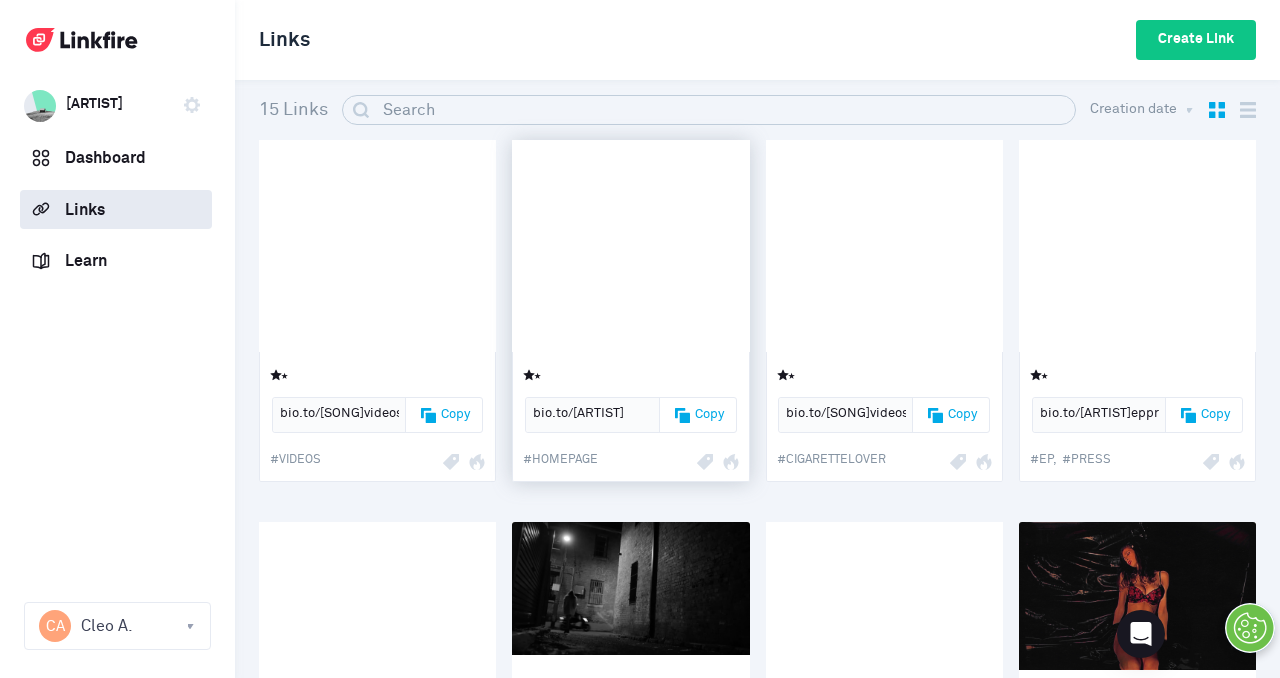 scroll, scrollTop: 0, scrollLeft: 10, axis: horizontal 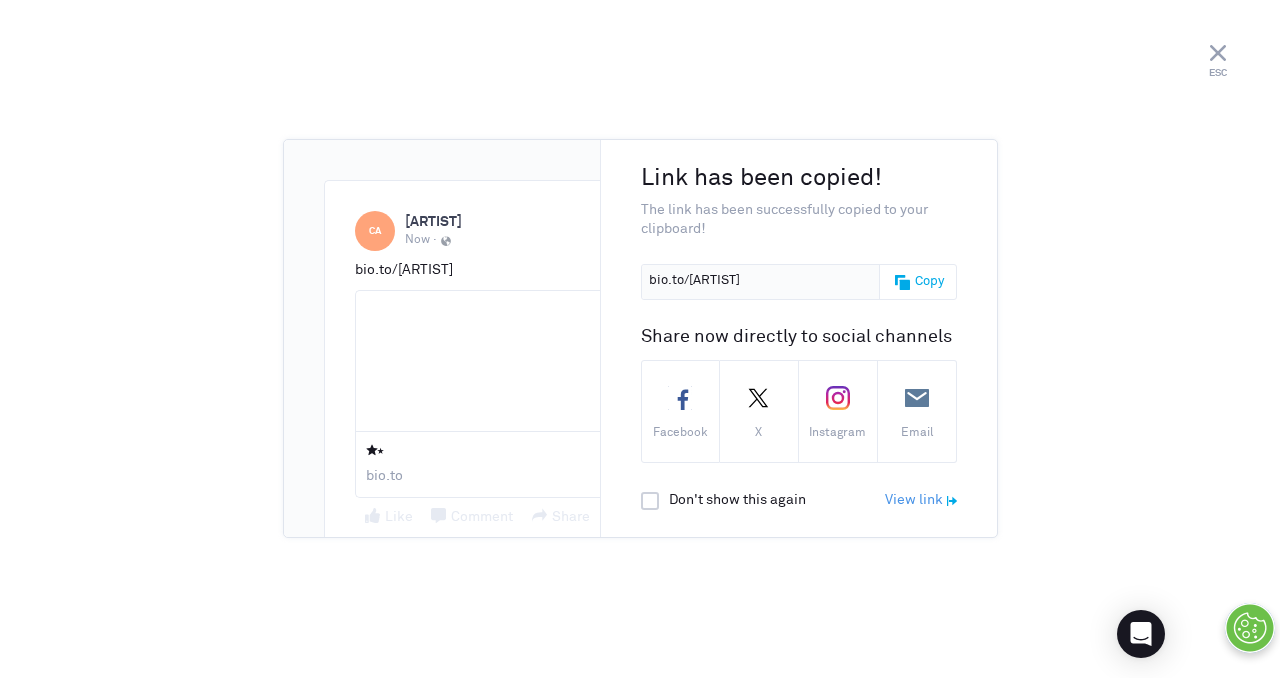click on "Copy" at bounding box center [929, 282] 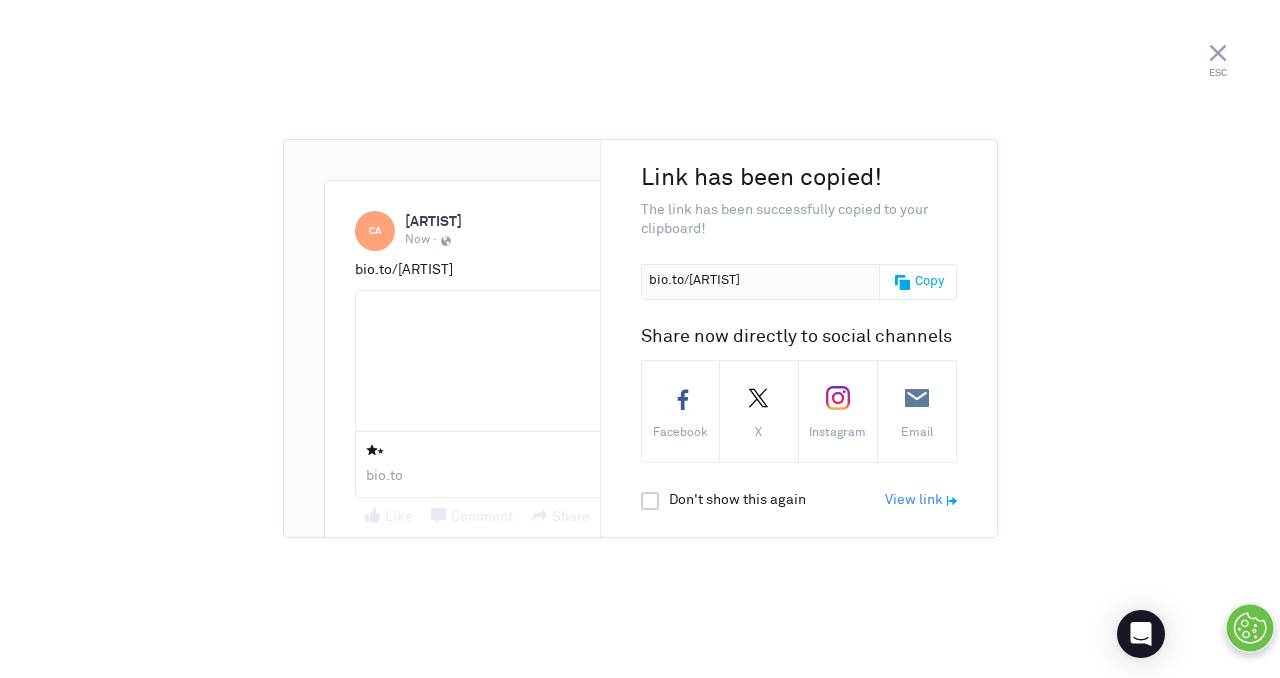 click on "View link   icon_viewlink" at bounding box center (921, 501) 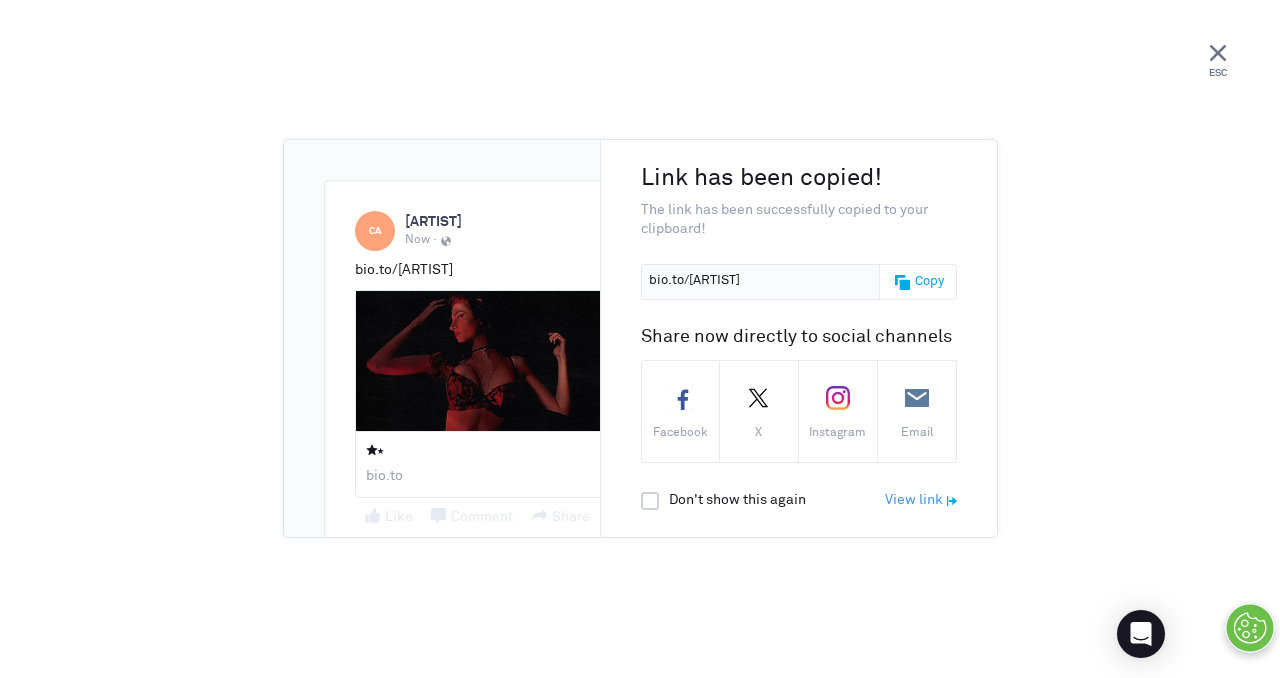 click on "ESC" at bounding box center [1218, 62] 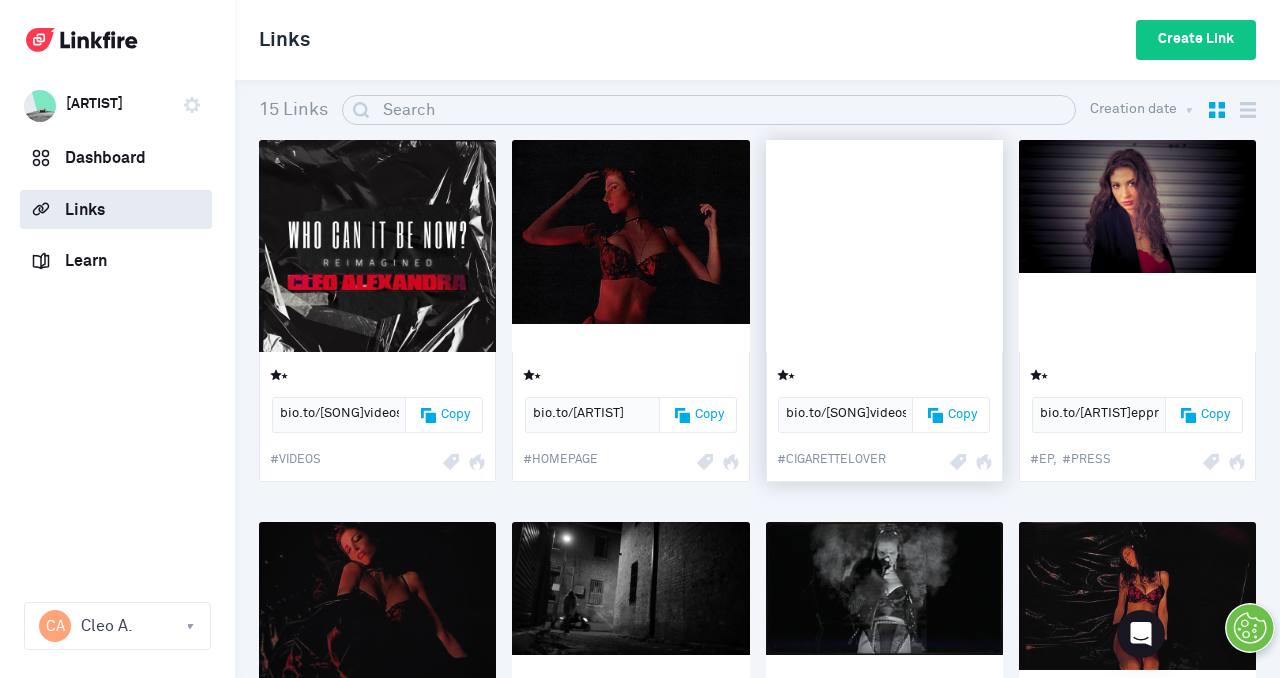 scroll, scrollTop: 0, scrollLeft: 0, axis: both 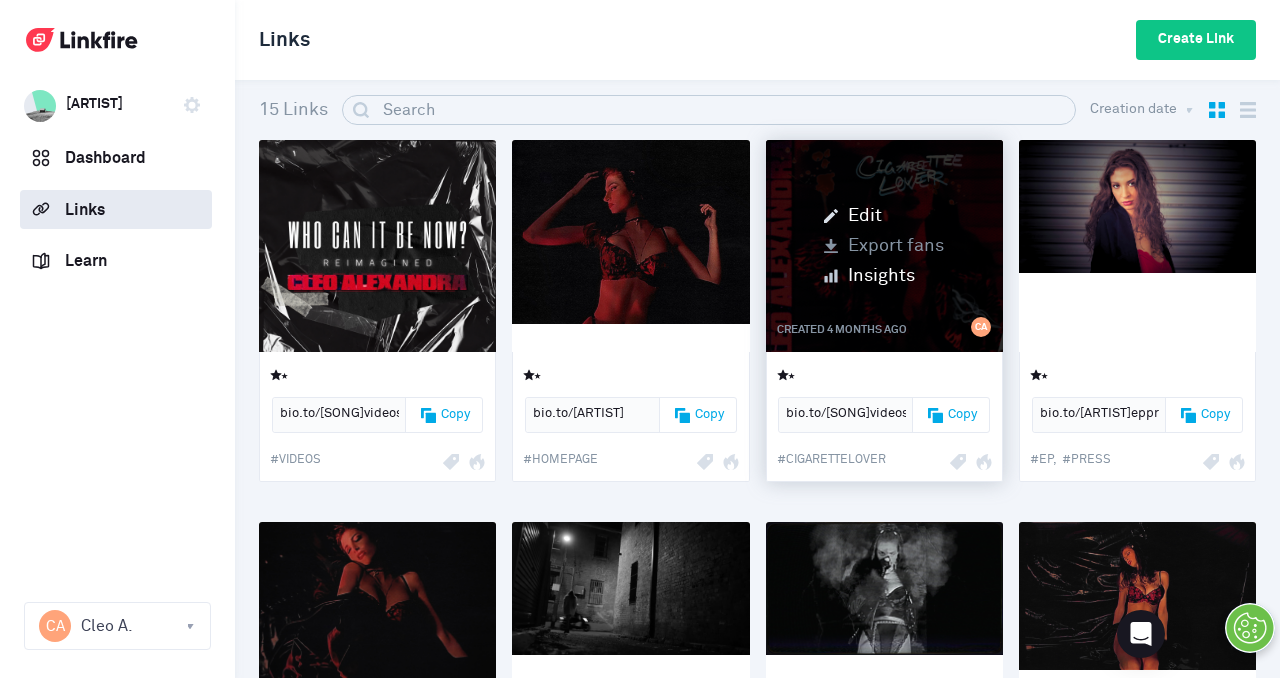 click on "Edit
Export fans
Insights" at bounding box center (884, 246) 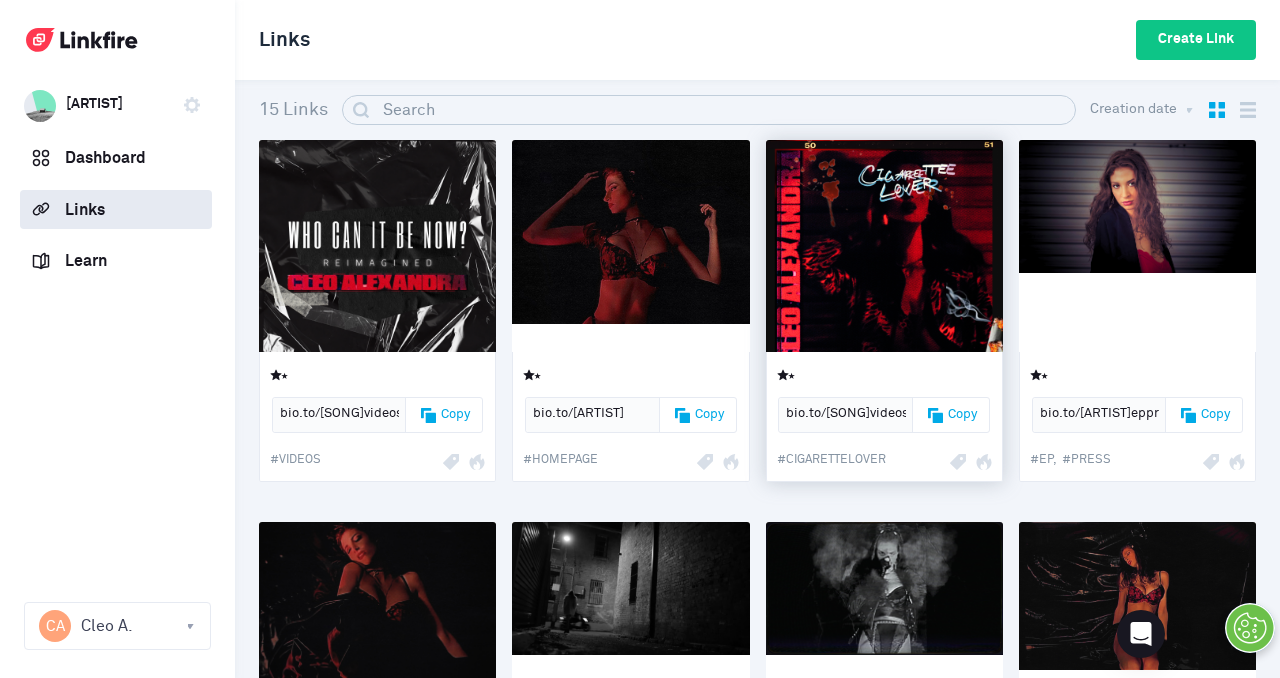 scroll, scrollTop: 0, scrollLeft: 48, axis: horizontal 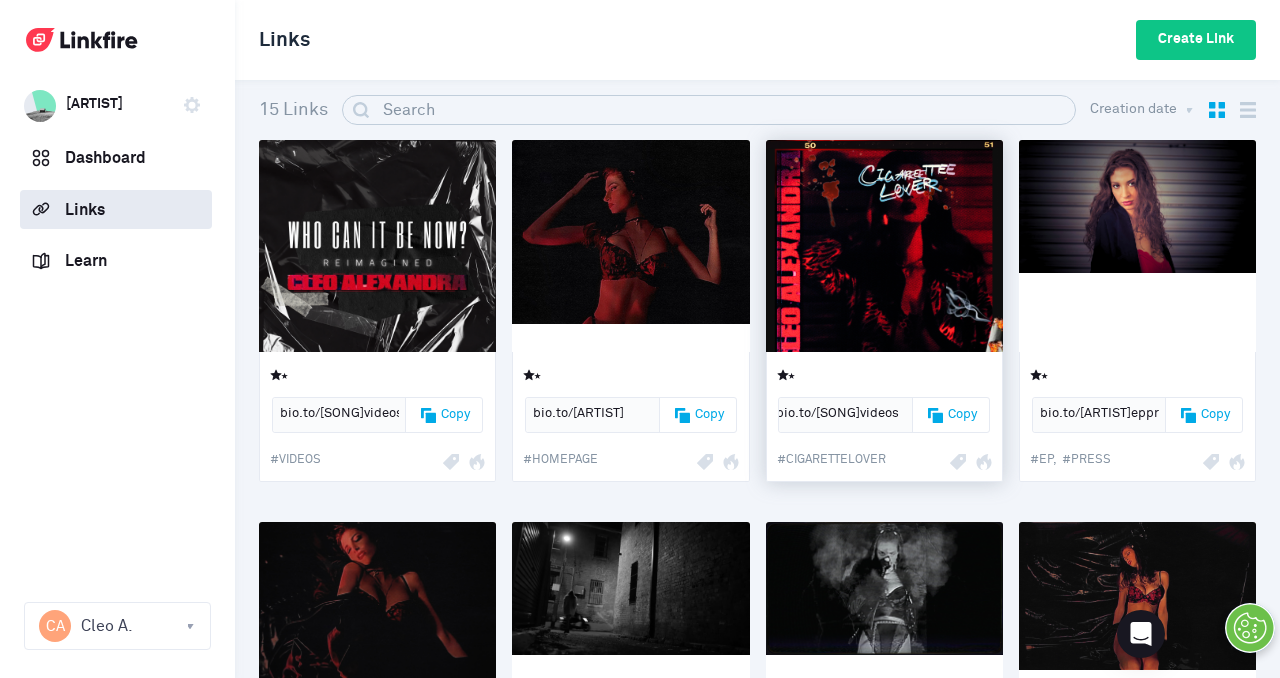 click at bounding box center (938, 417) 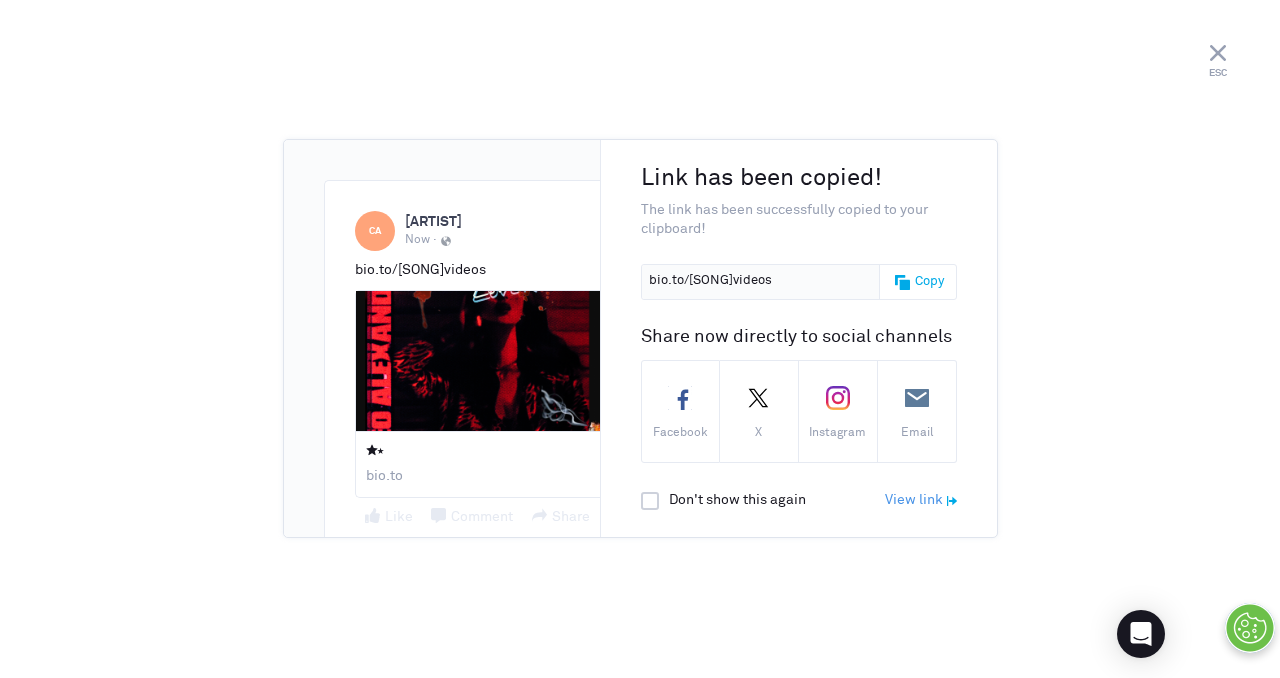 click on "Copy" at bounding box center (929, 282) 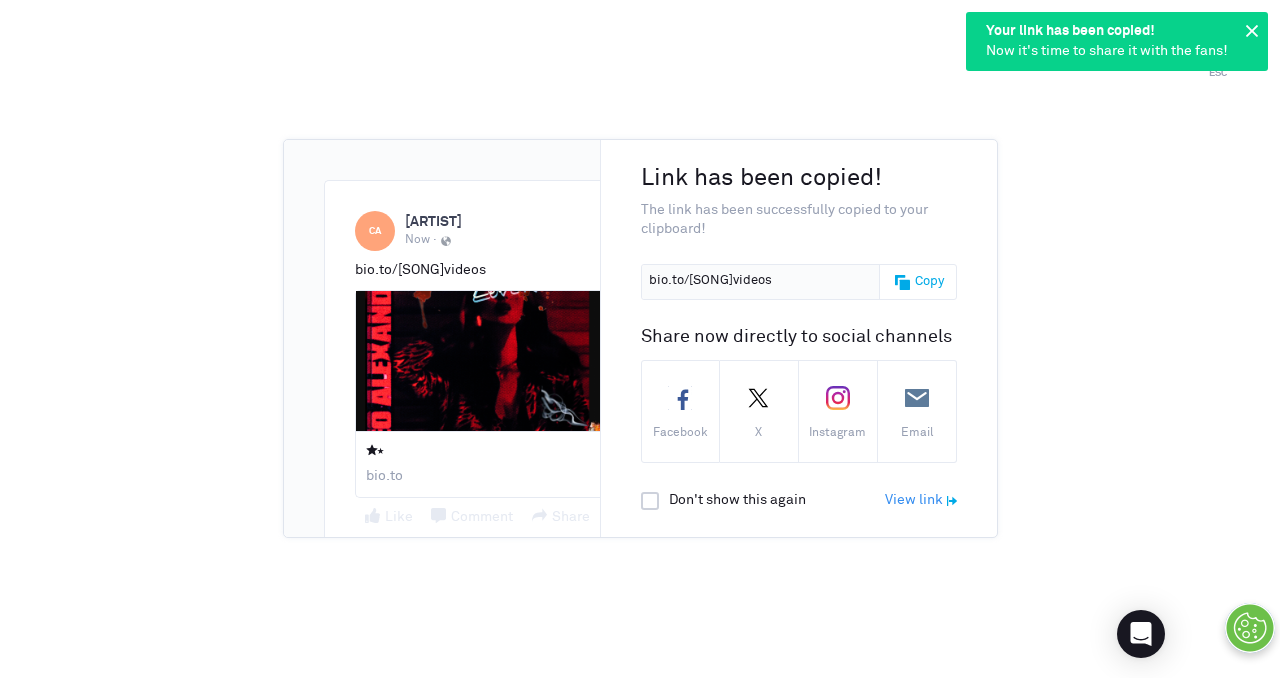 click on "View link   icon_viewlink" at bounding box center (921, 501) 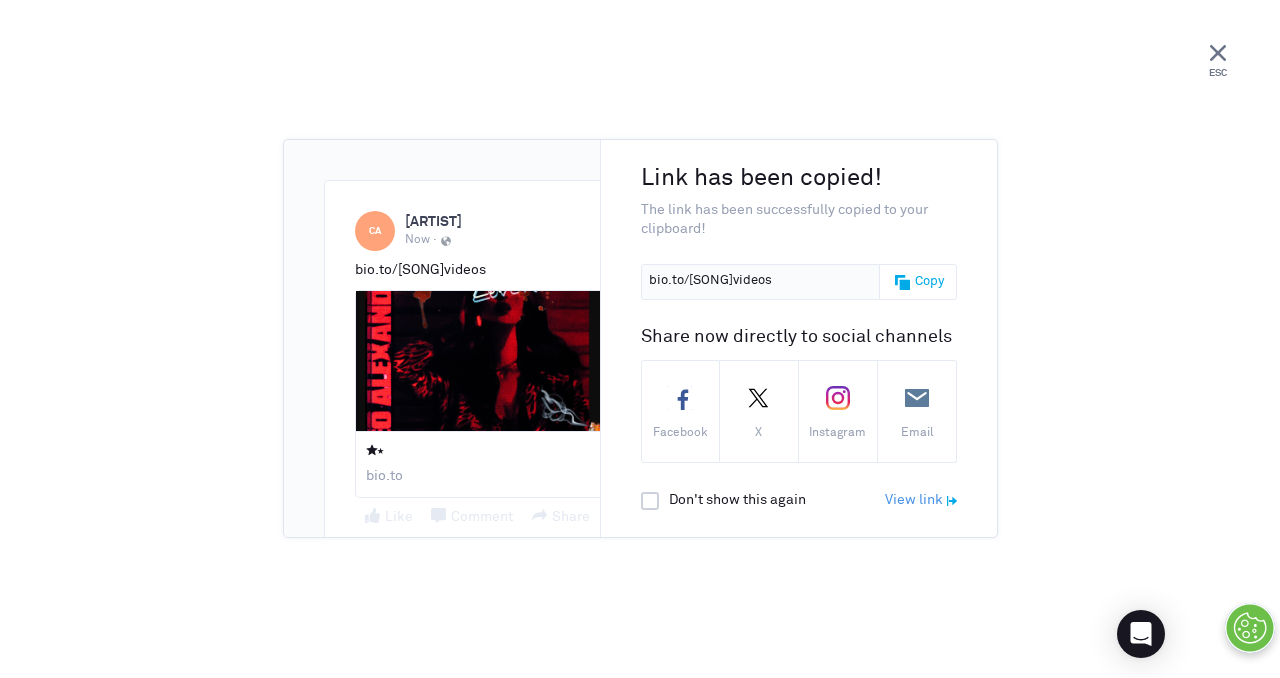 click at bounding box center (1218, 53) 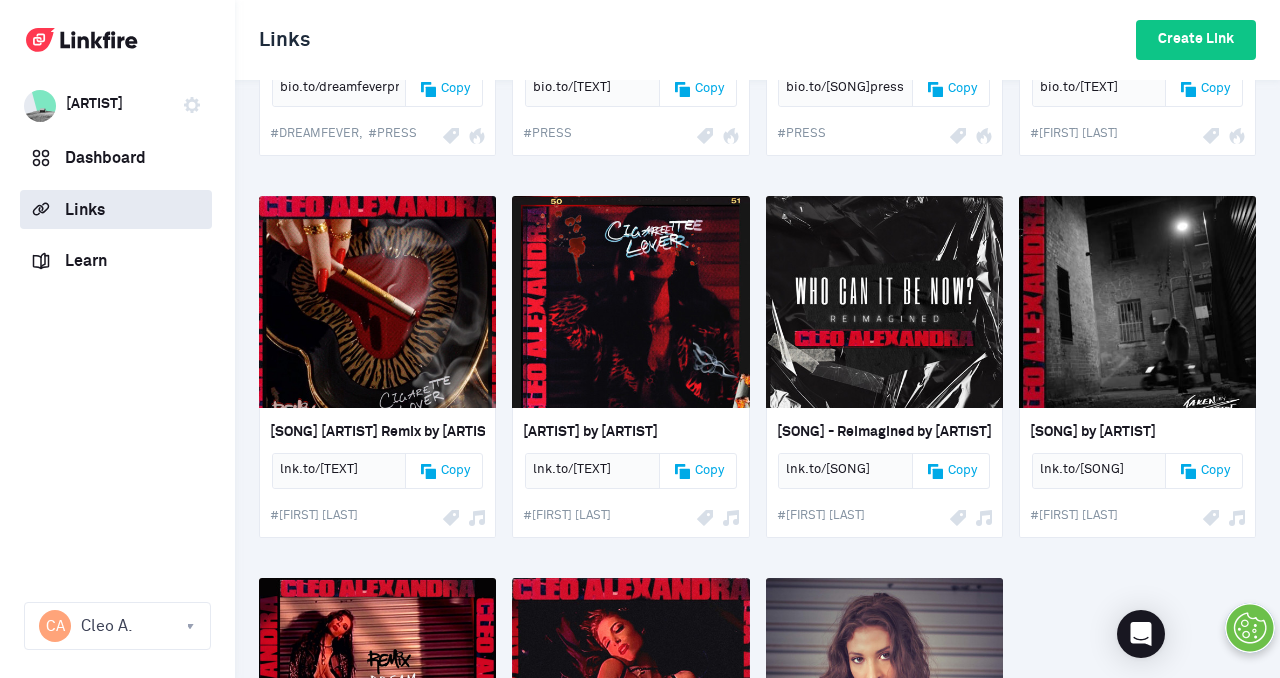 scroll, scrollTop: 707, scrollLeft: 0, axis: vertical 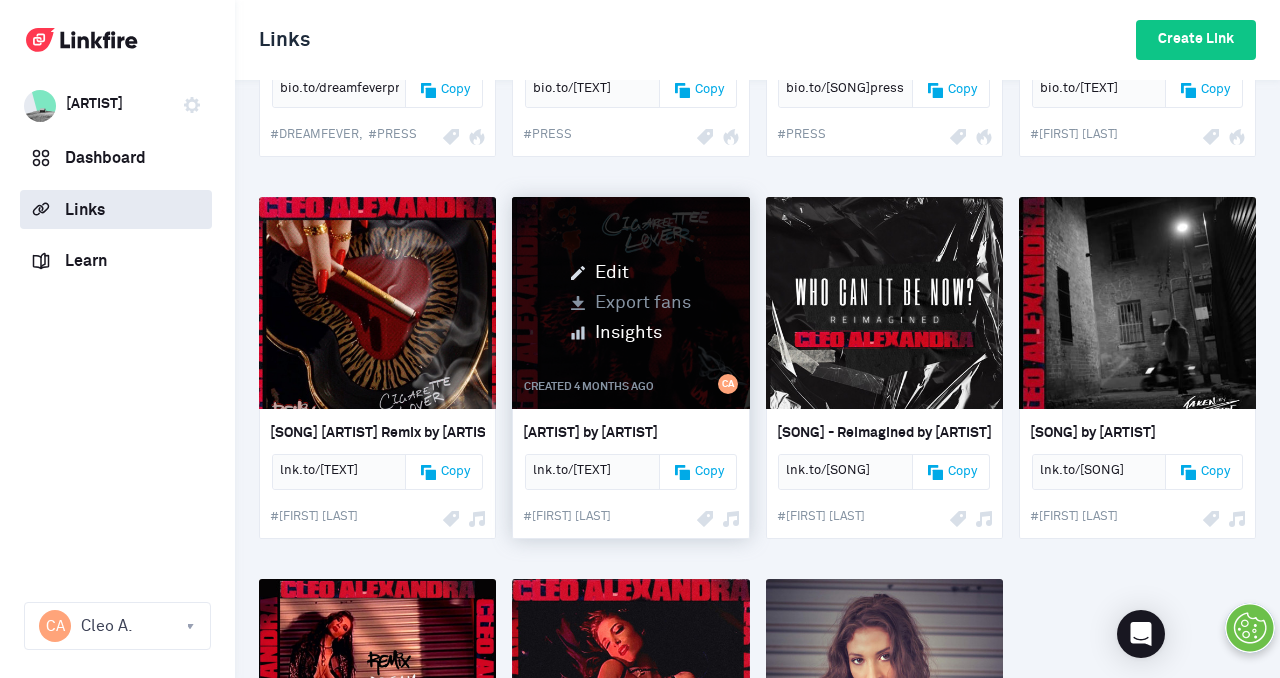 click on "Get in touch" at bounding box center [631, 265] 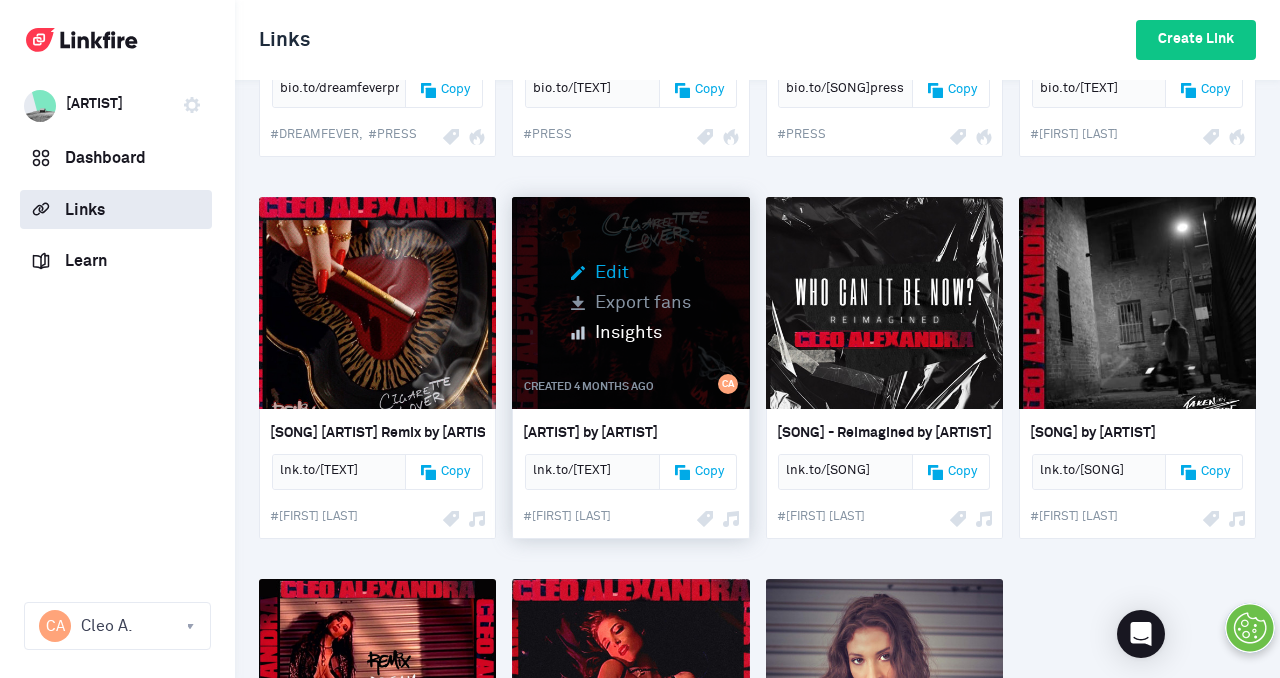 click on "Edit" at bounding box center [631, 273] 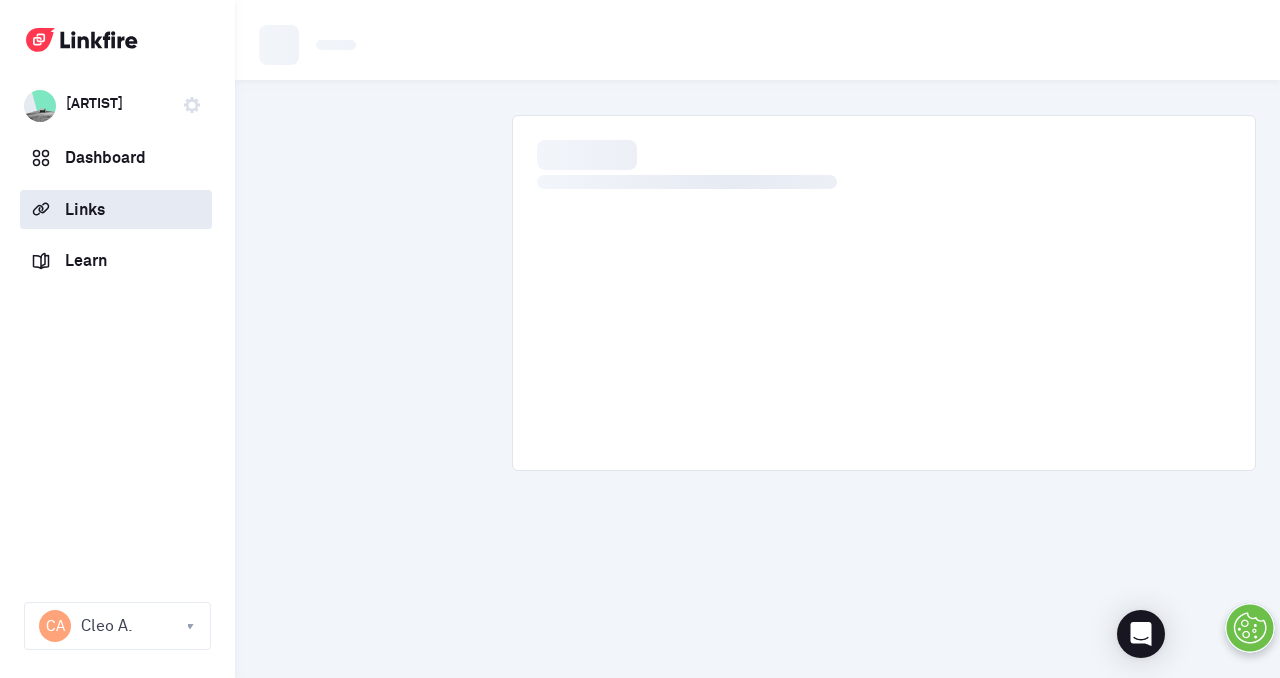 scroll, scrollTop: 0, scrollLeft: 0, axis: both 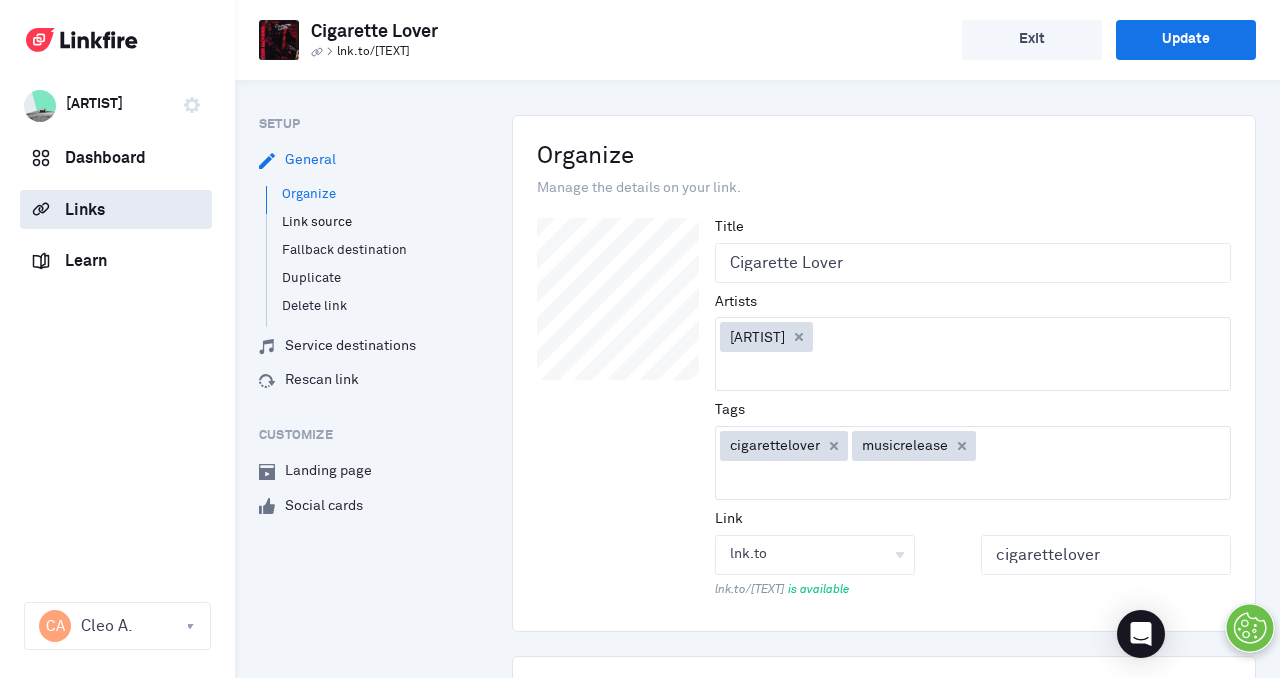 click on "Link source" at bounding box center [317, 223] 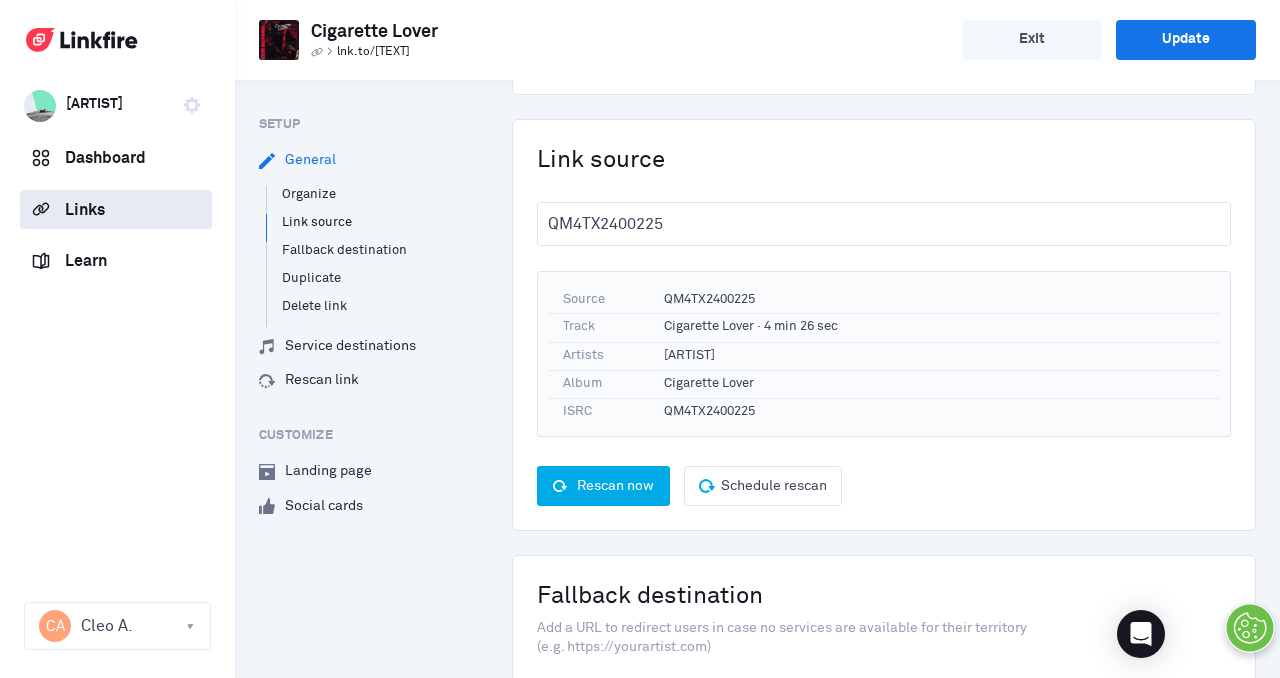 scroll, scrollTop: 571, scrollLeft: 0, axis: vertical 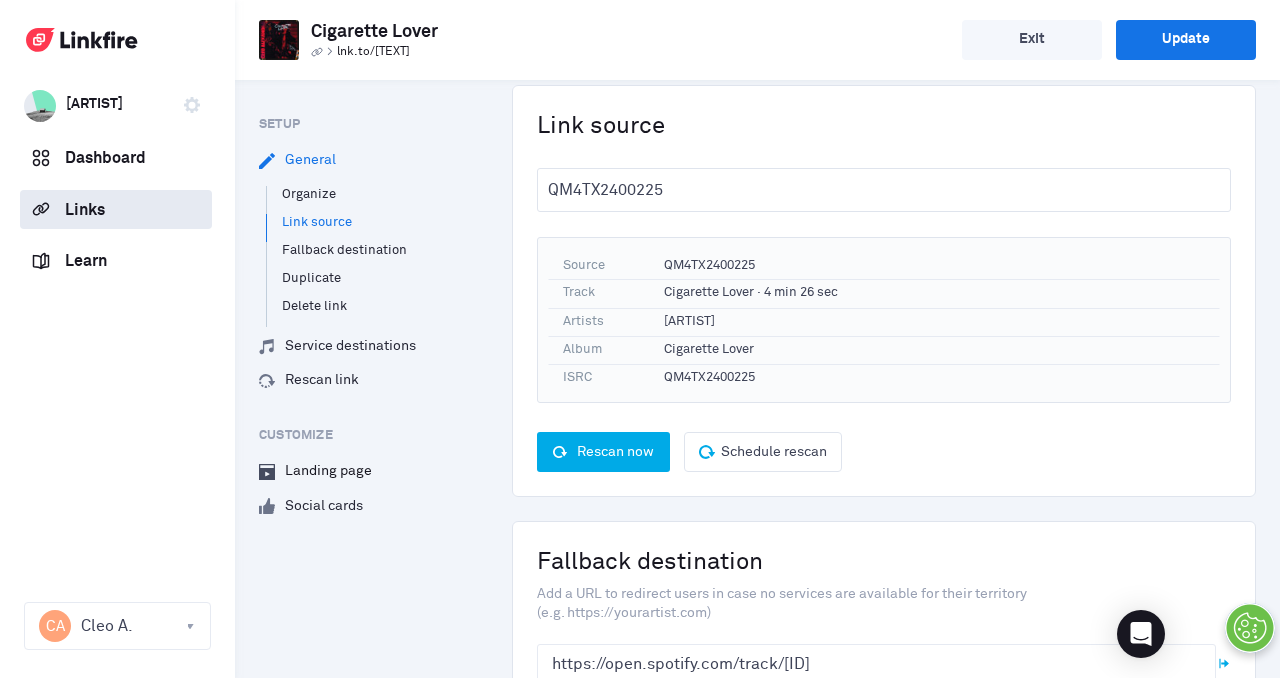 click on "Landing page" at bounding box center (315, 472) 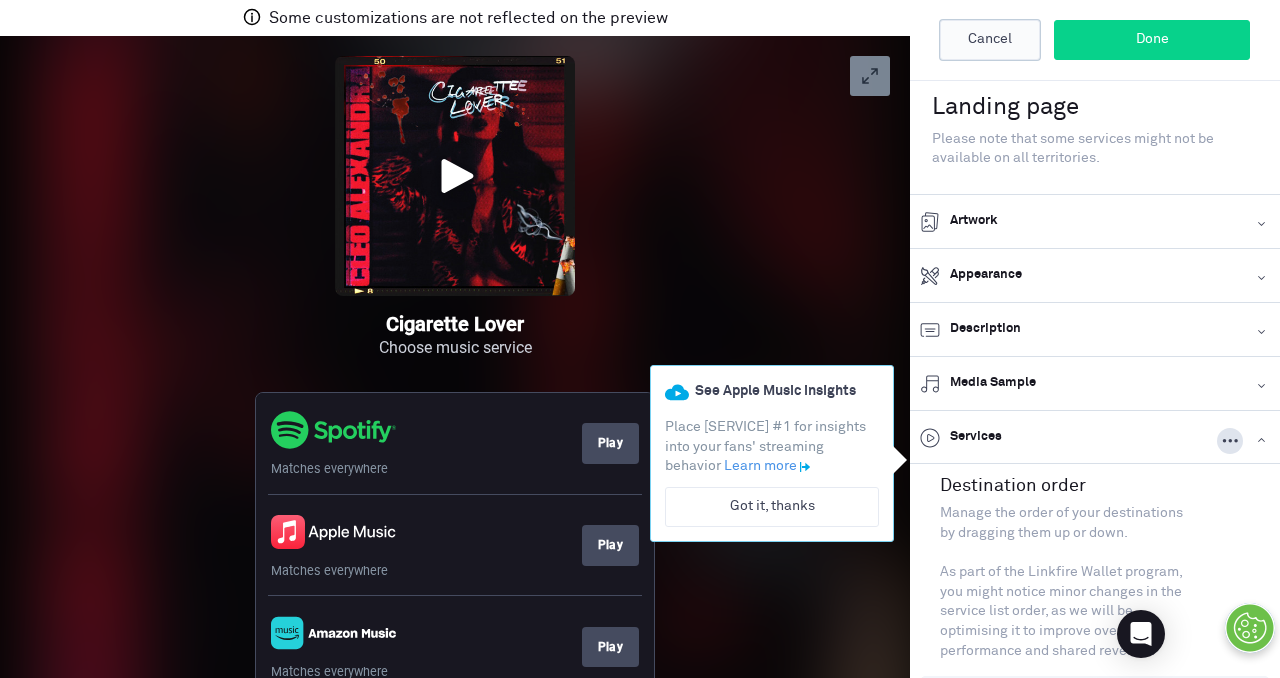 click on "Cancel" at bounding box center [990, 40] 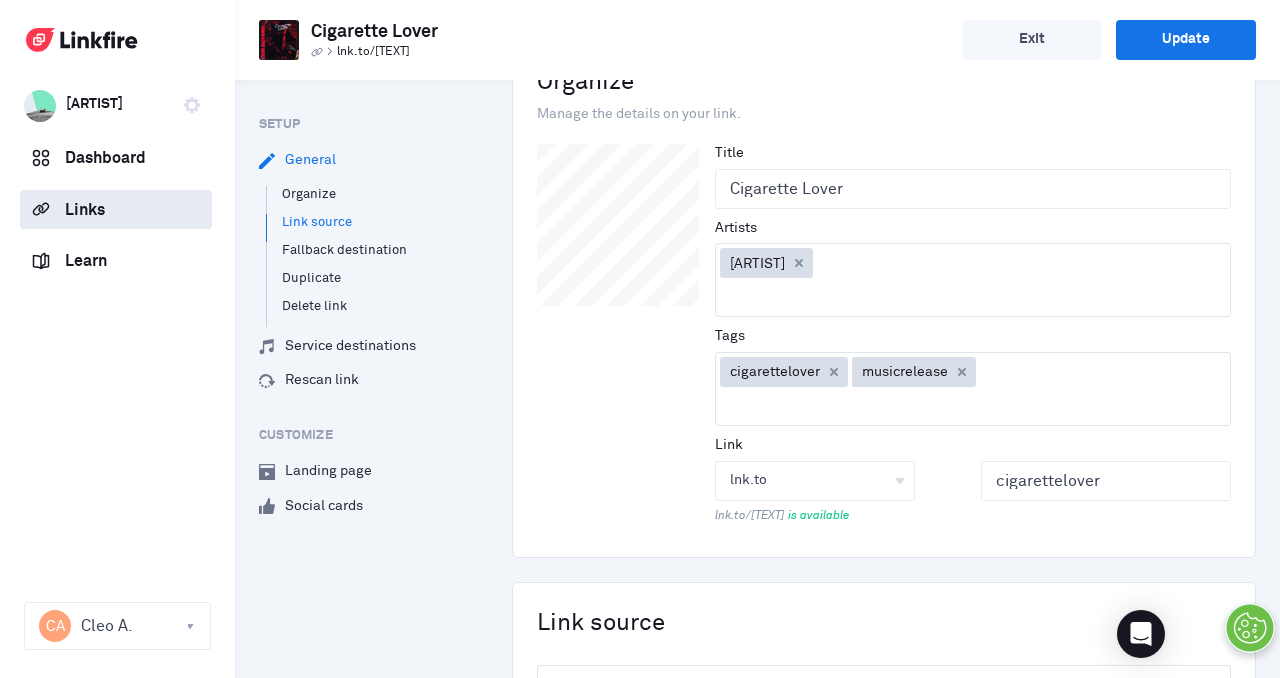 scroll, scrollTop: 0, scrollLeft: 0, axis: both 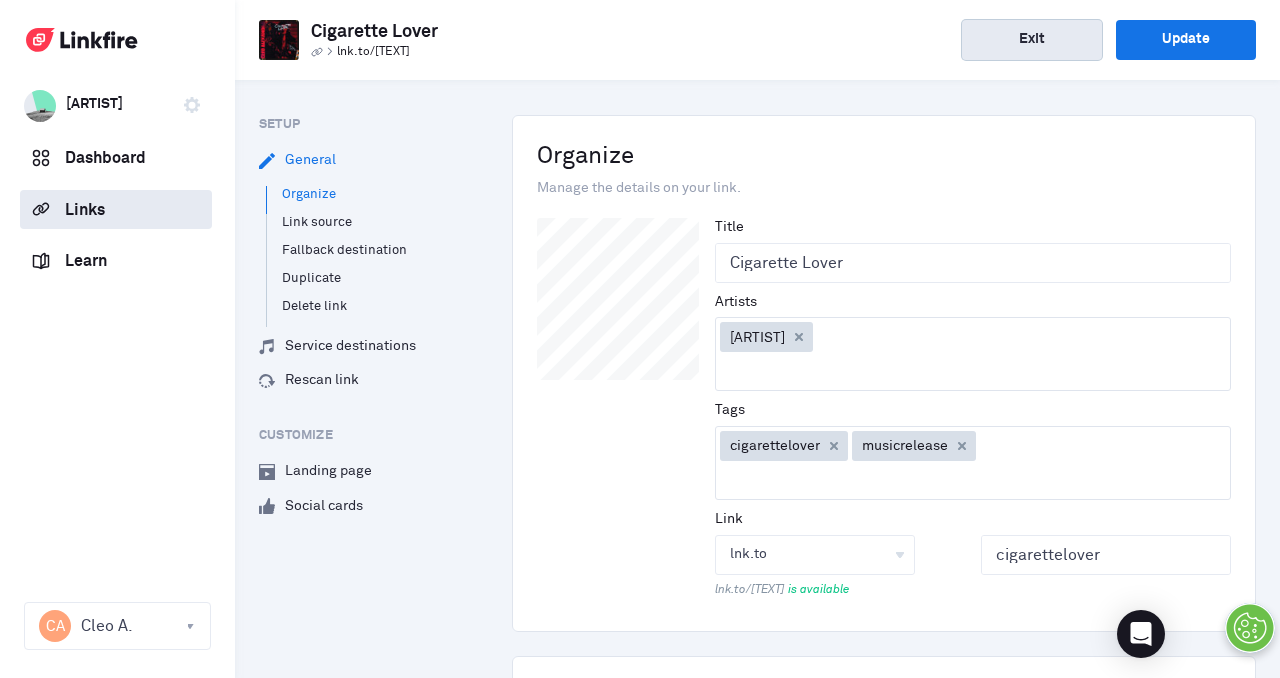click on "Exit" at bounding box center (1032, 40) 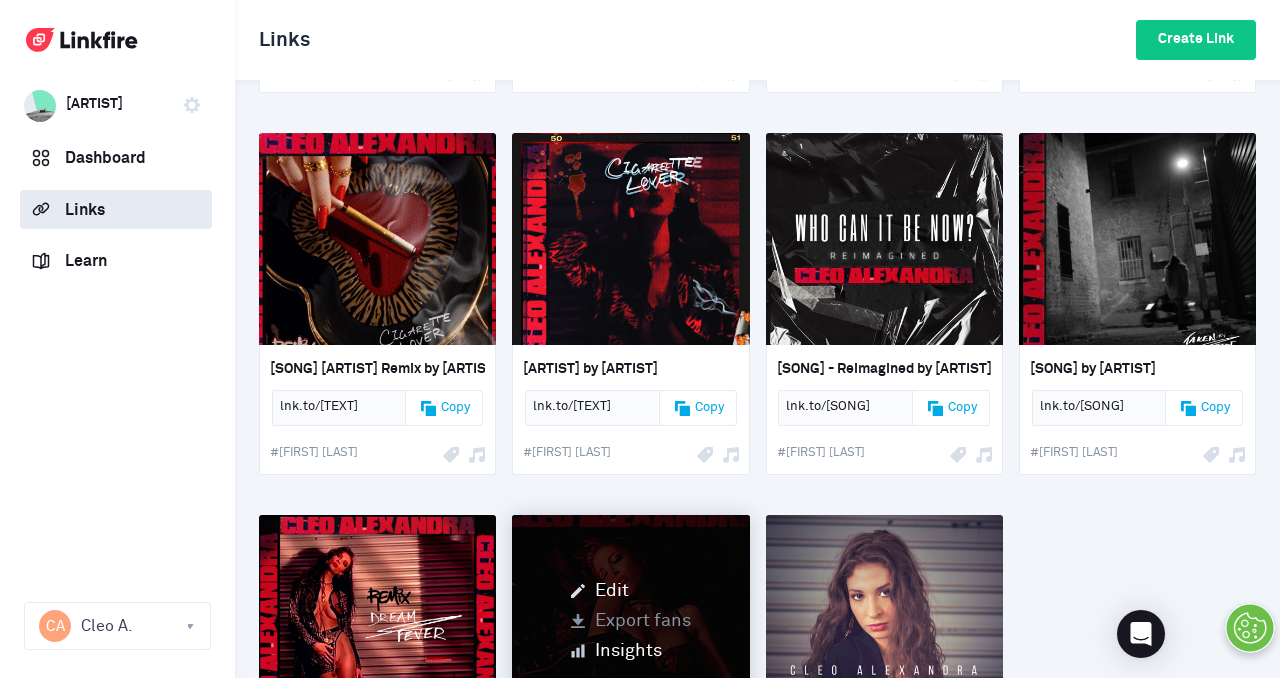 scroll, scrollTop: 768, scrollLeft: 0, axis: vertical 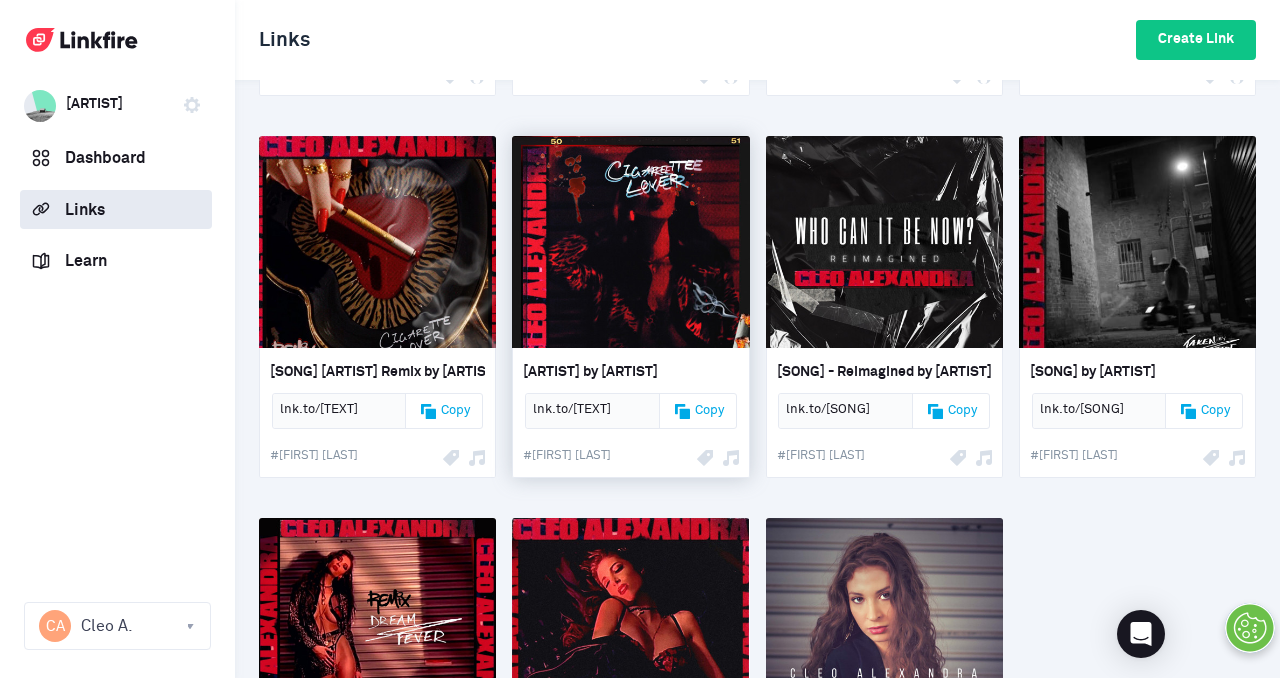 click on "Copy" at bounding box center (709, 411) 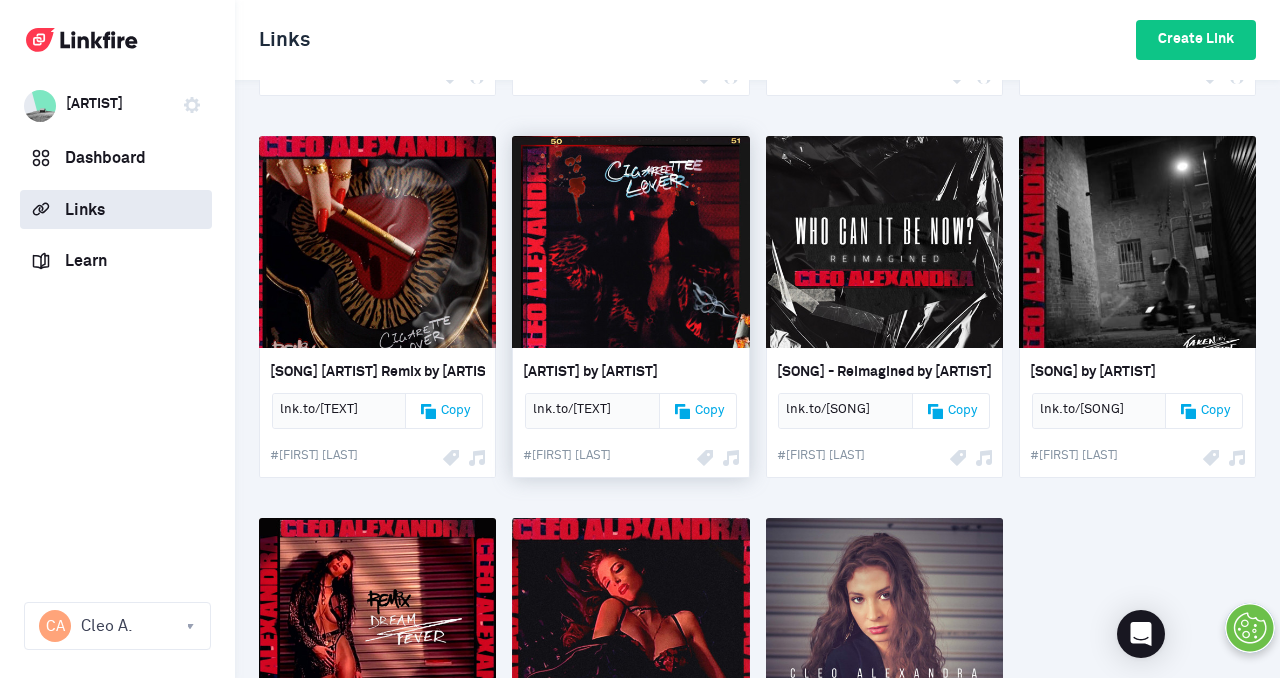 click at bounding box center [682, 411] 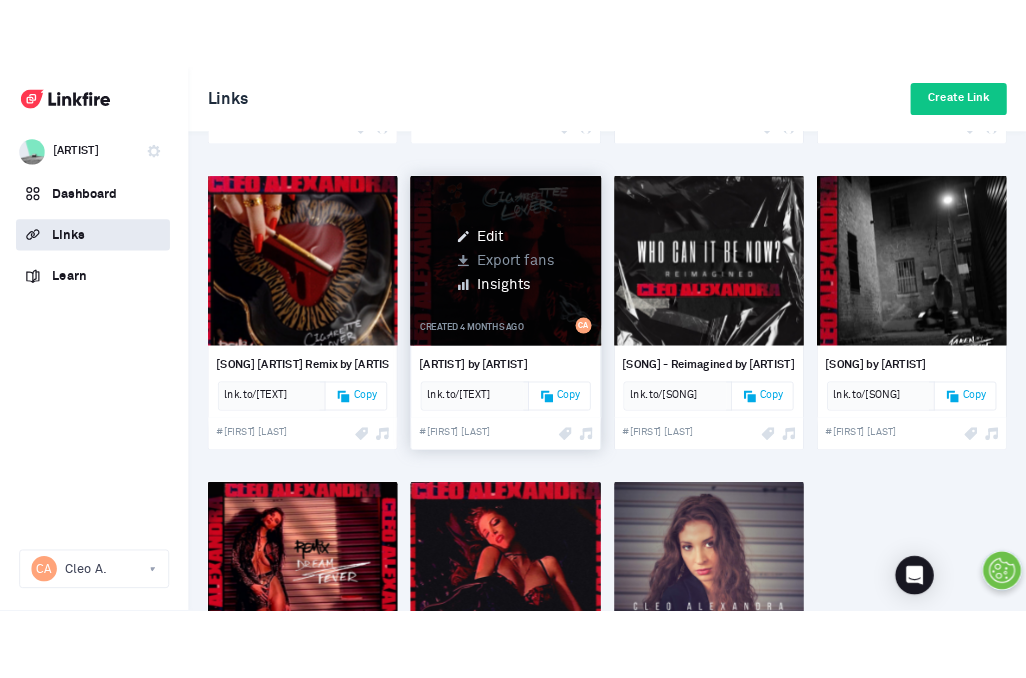 scroll, scrollTop: 0, scrollLeft: 0, axis: both 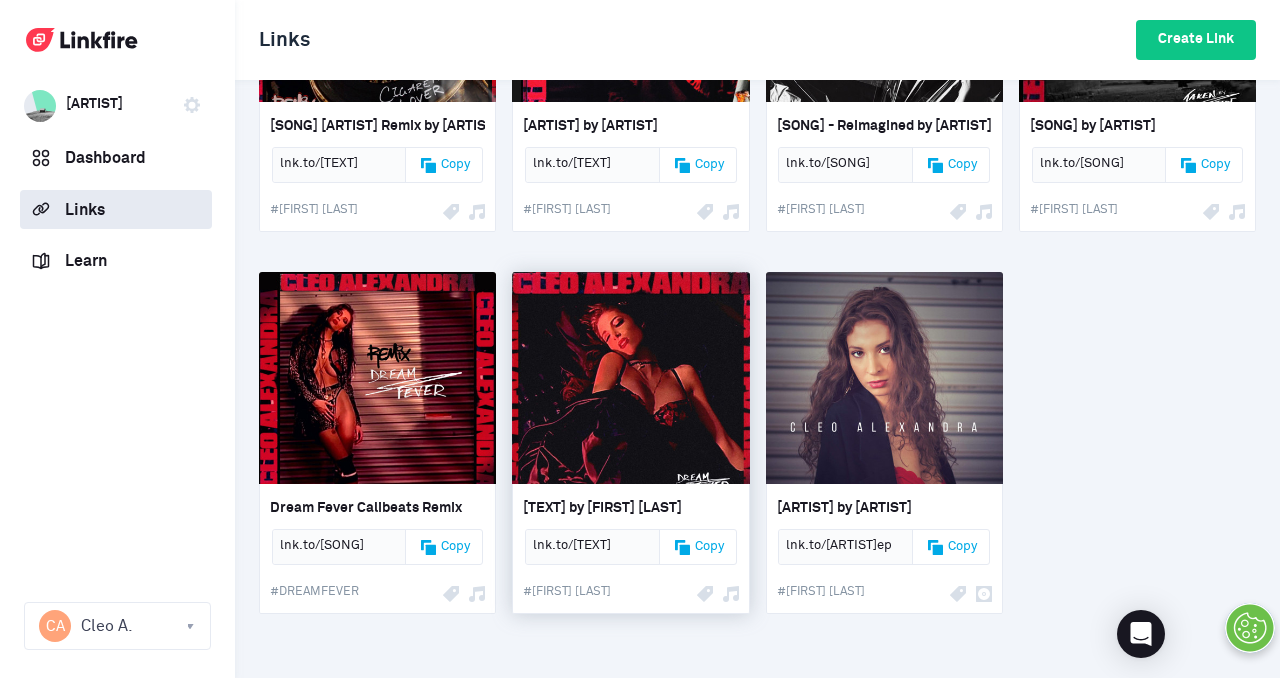 click at bounding box center [680, 545] 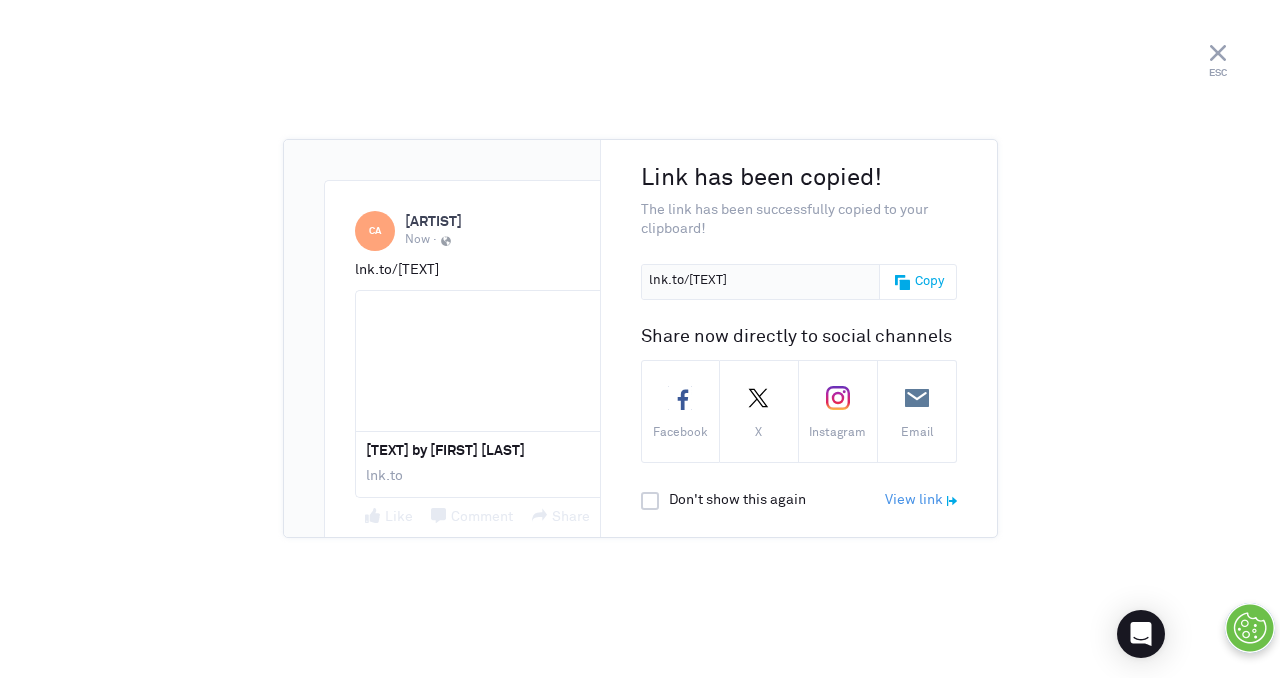 scroll, scrollTop: 0, scrollLeft: 0, axis: both 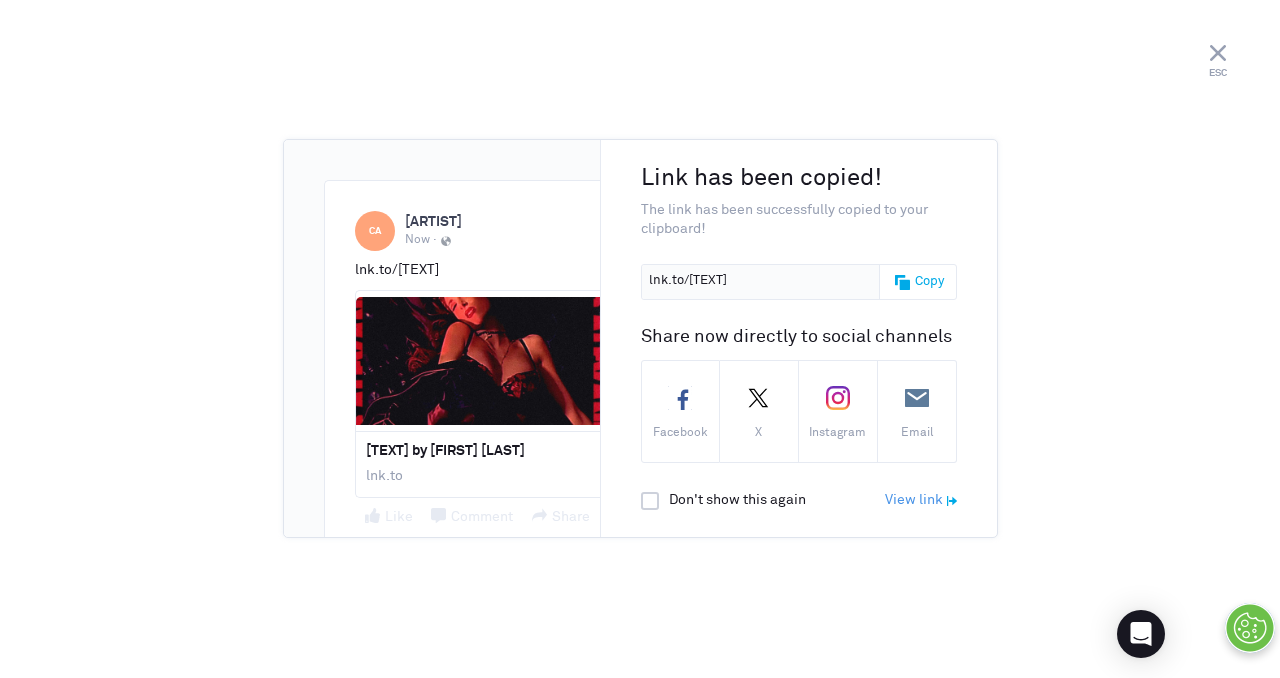 click on "Copy" at bounding box center [929, 282] 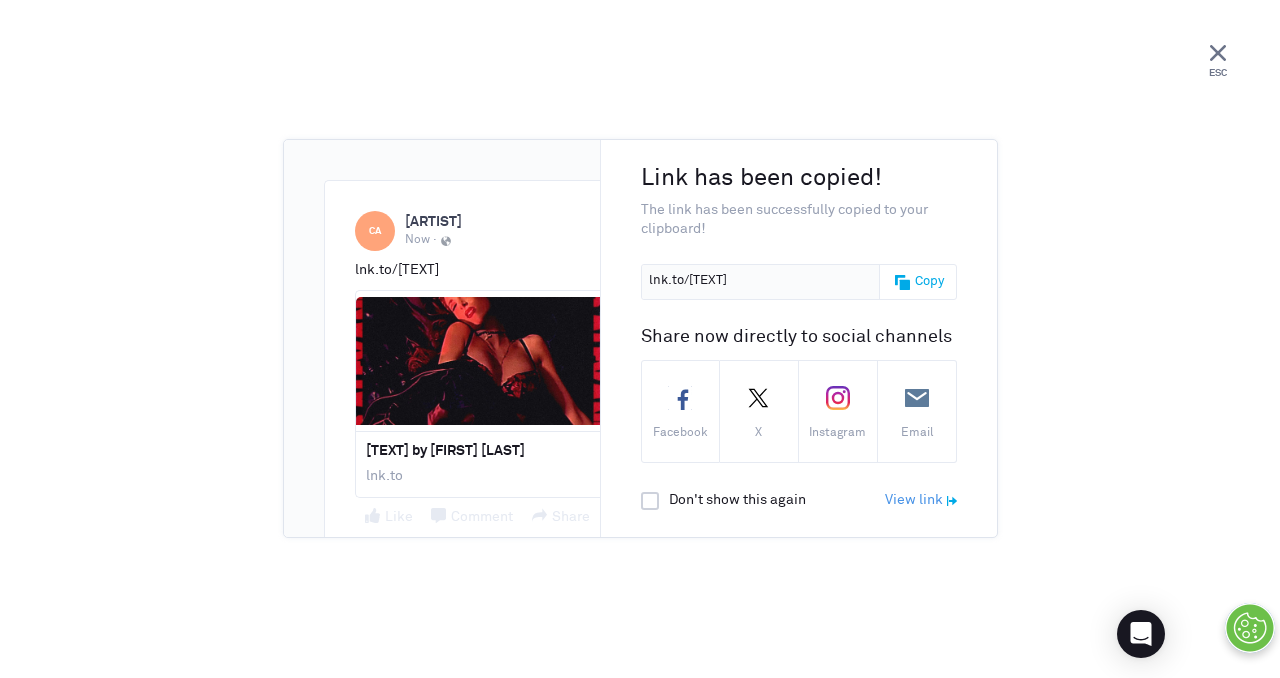 click on "ESC" at bounding box center [1218, 62] 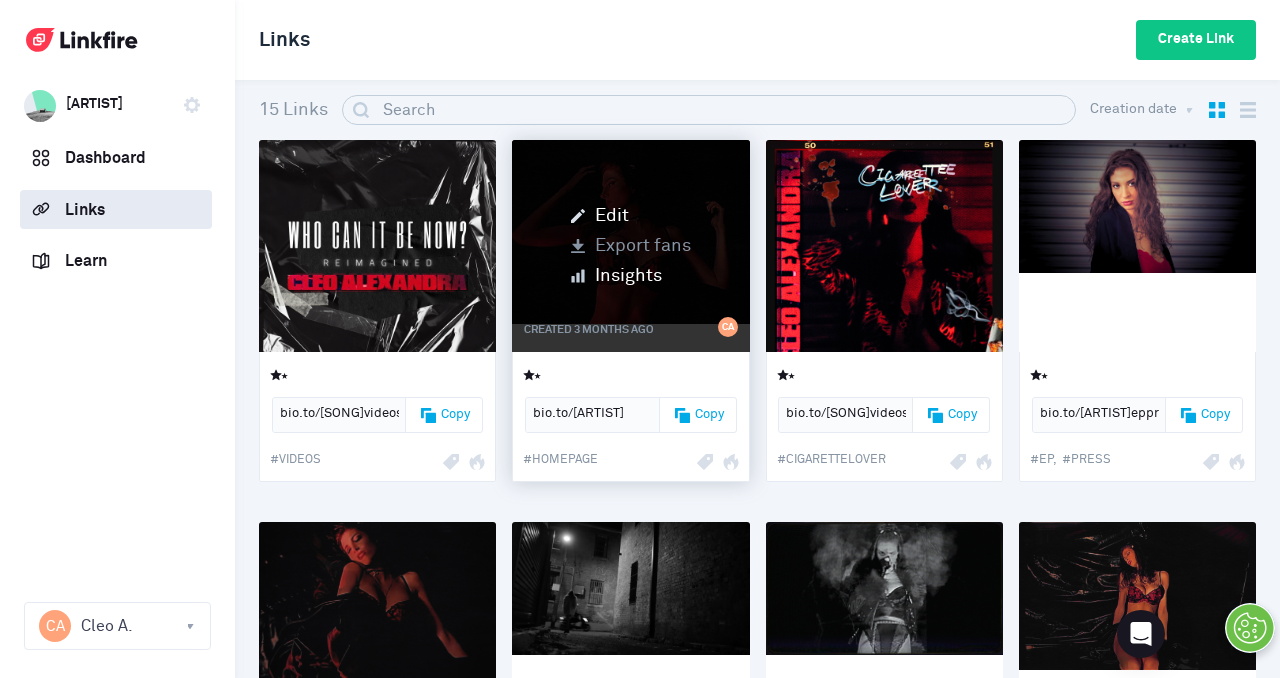 scroll, scrollTop: 0, scrollLeft: 0, axis: both 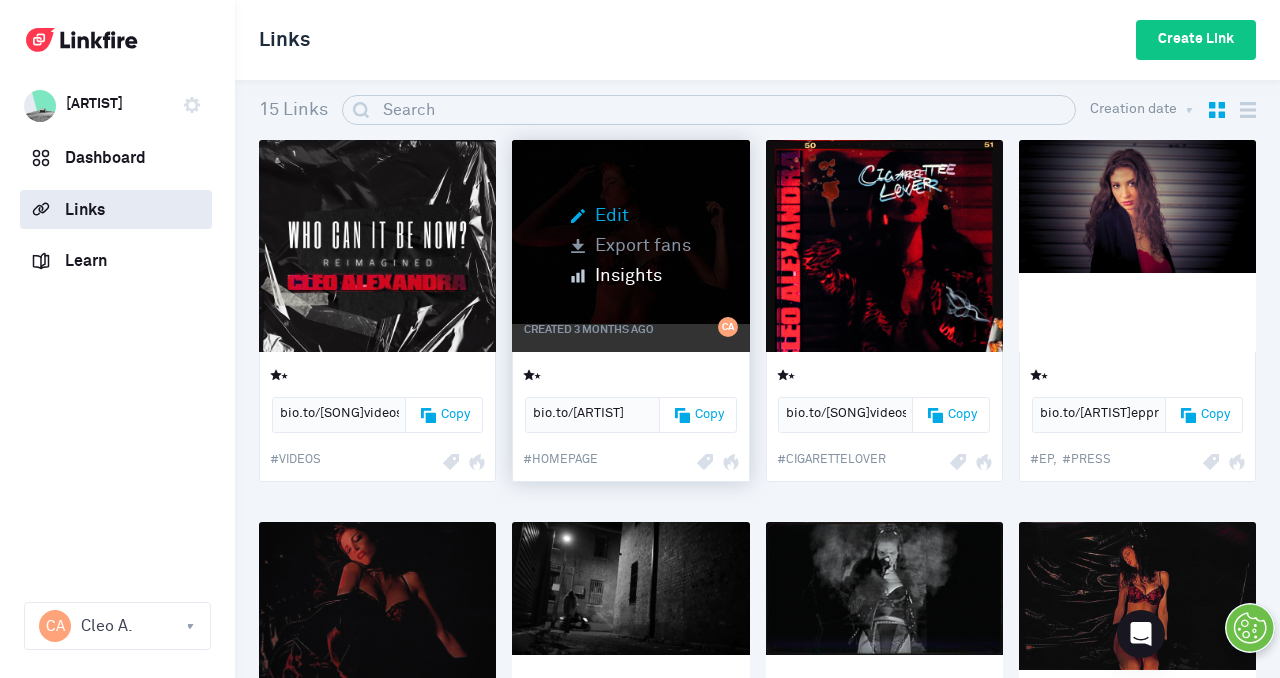 click on "Edit" at bounding box center [631, 216] 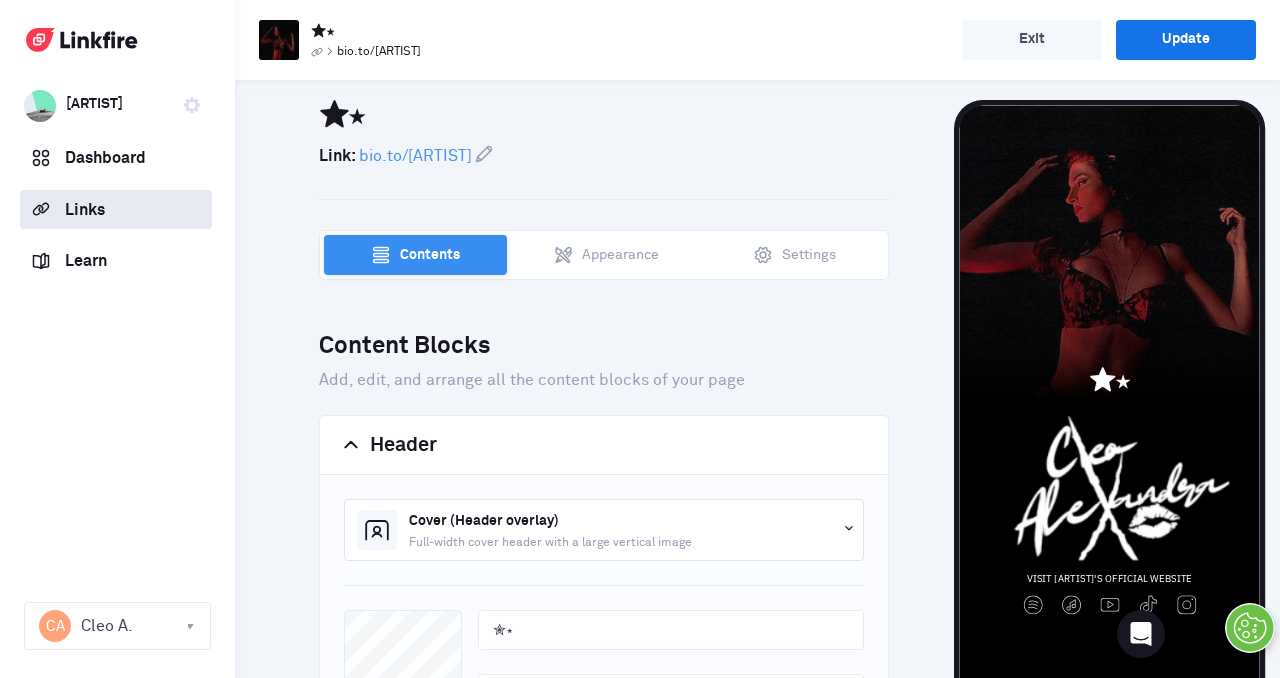 scroll, scrollTop: 0, scrollLeft: 0, axis: both 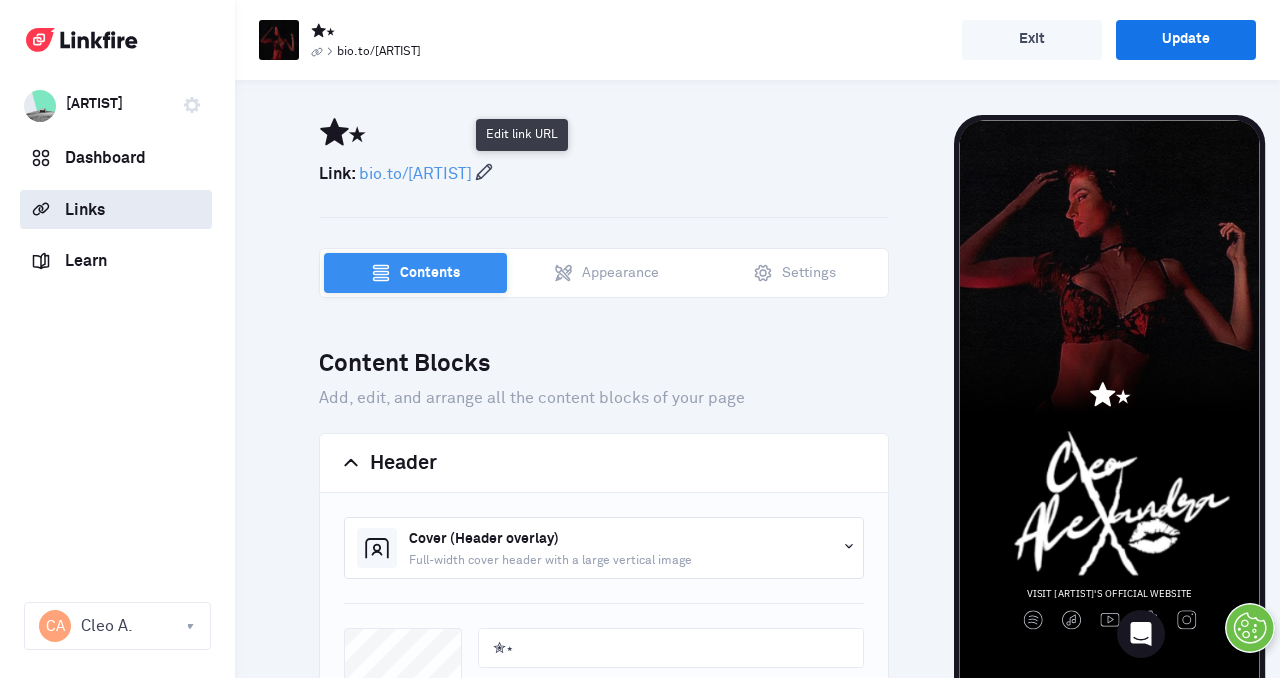 click at bounding box center [484, 172] 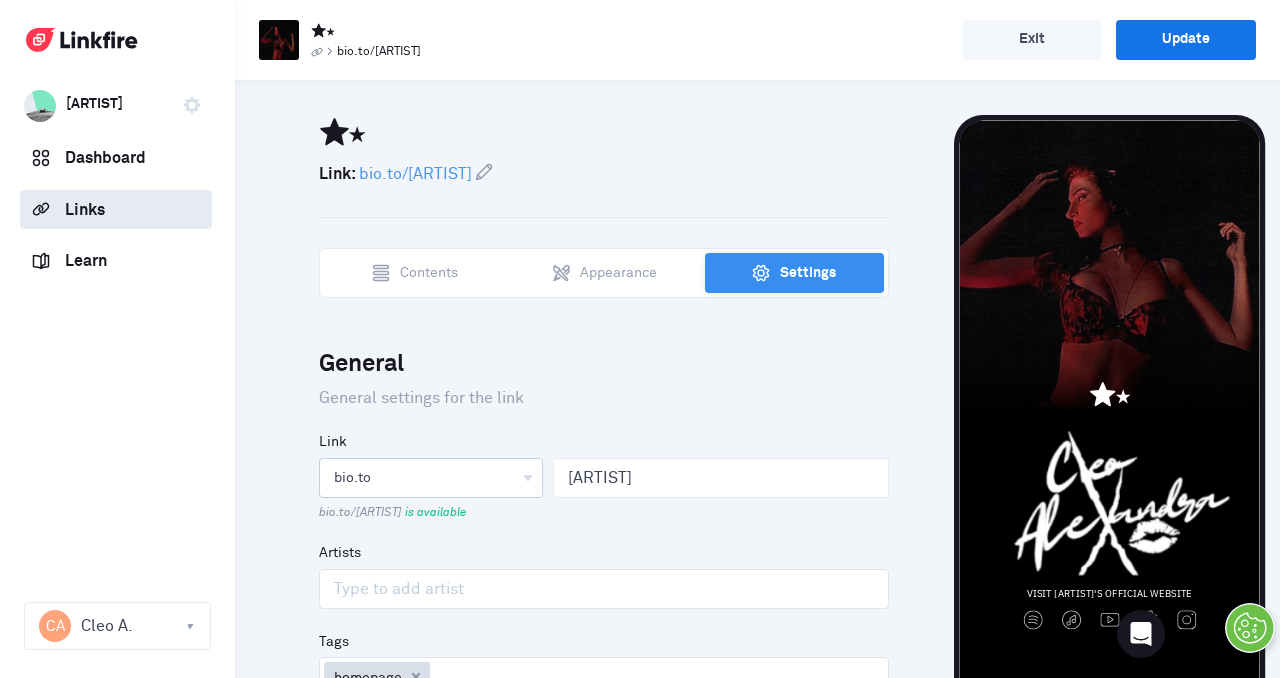 click on "bio.to
bio.to" at bounding box center [431, 478] 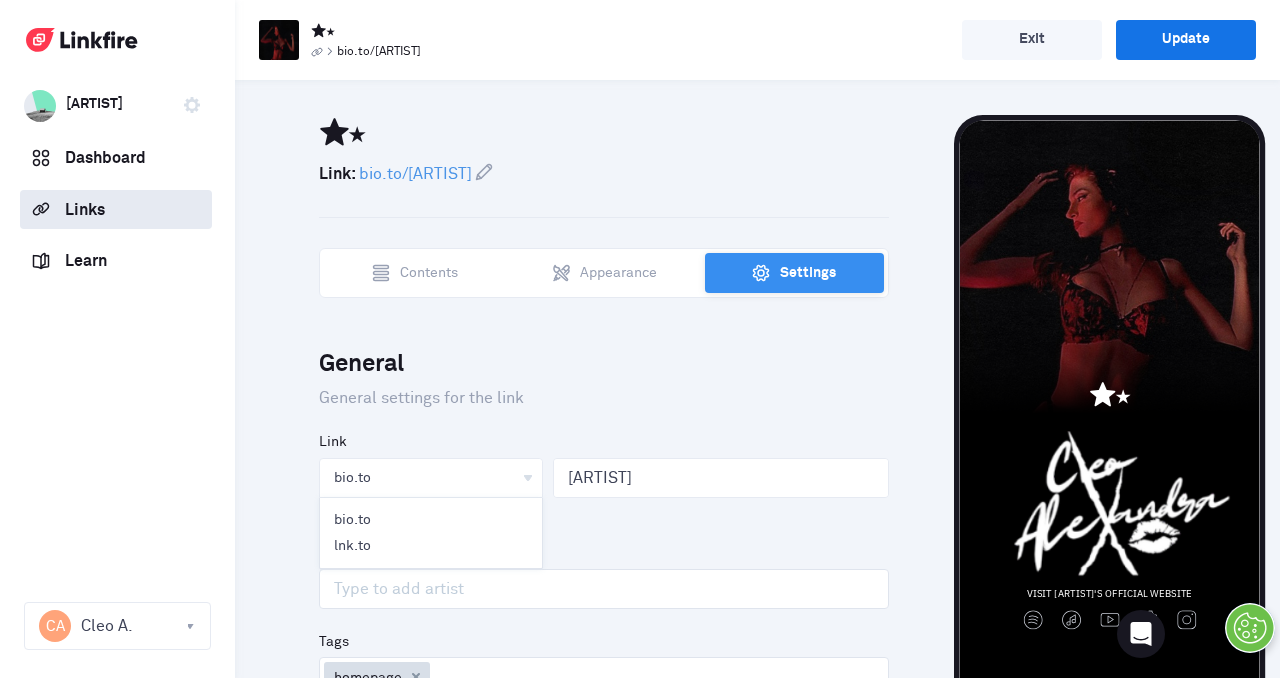 click on "General" at bounding box center [604, 365] 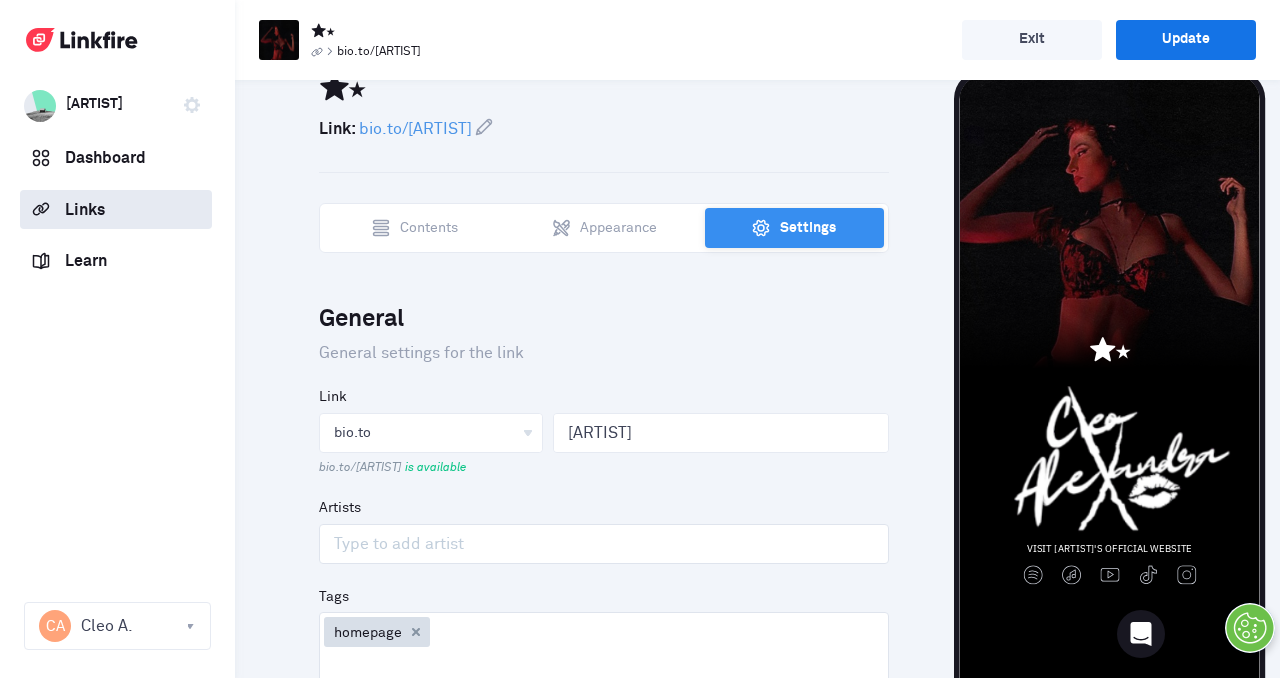 scroll, scrollTop: 0, scrollLeft: 0, axis: both 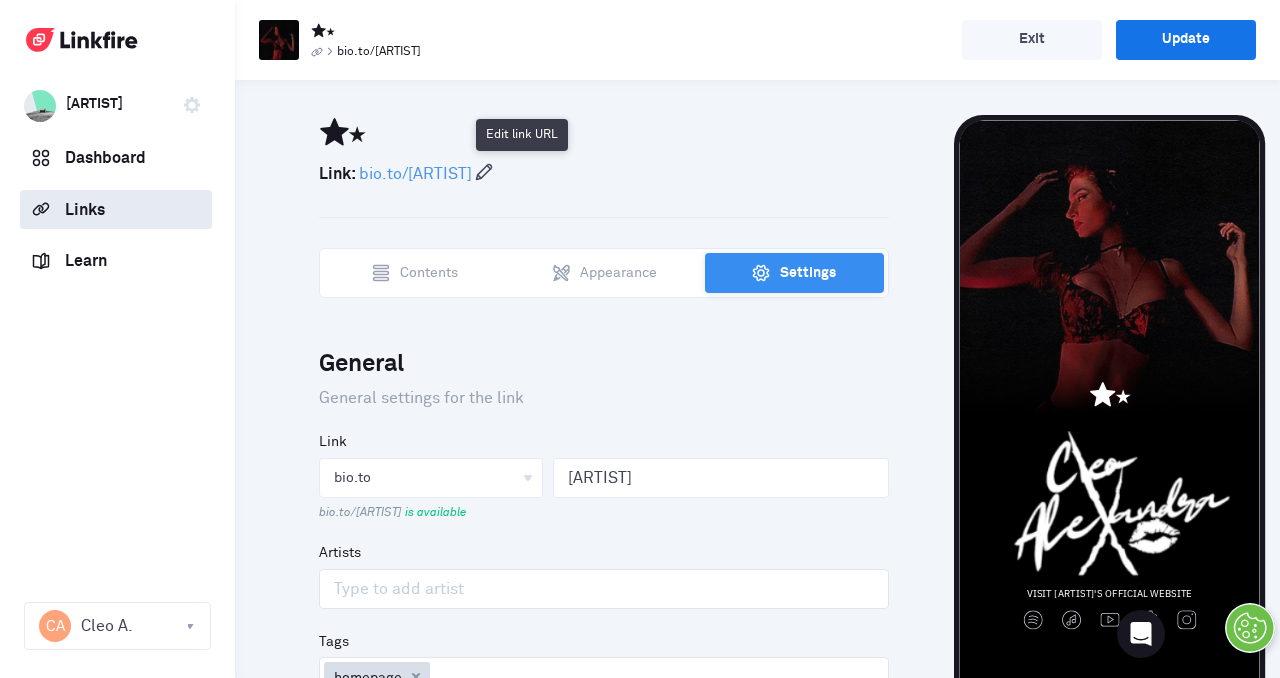 click at bounding box center [484, 172] 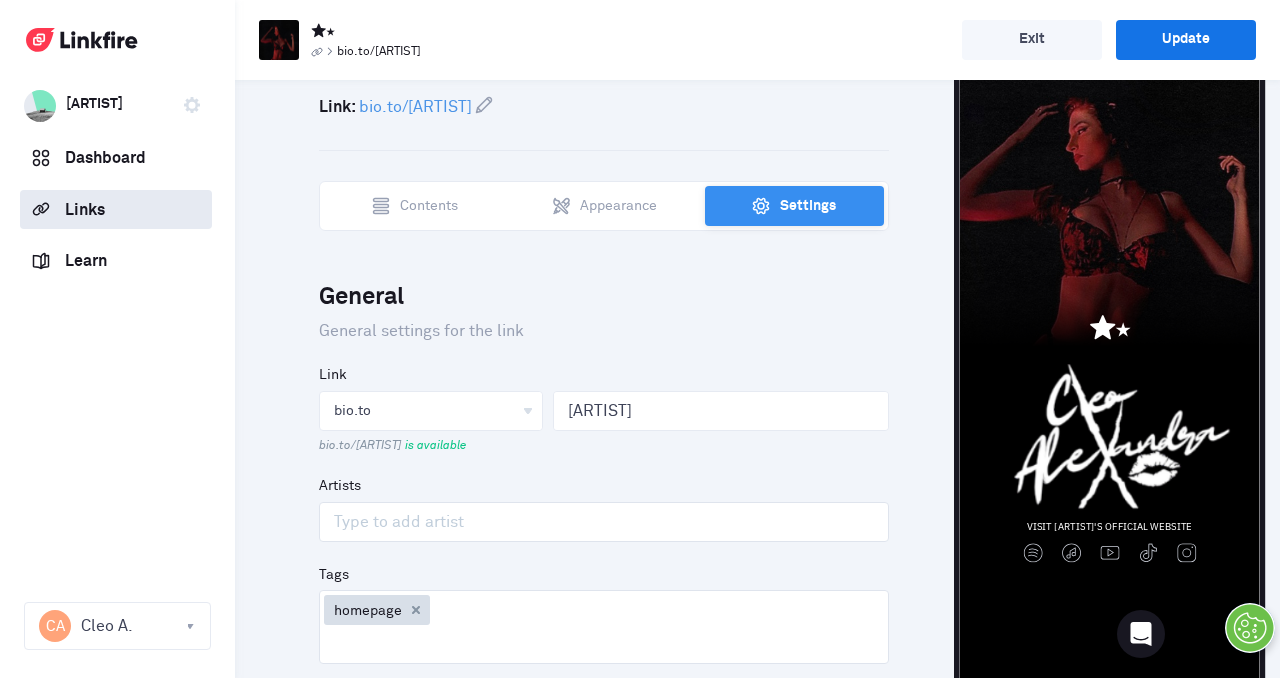 scroll, scrollTop: 83, scrollLeft: 0, axis: vertical 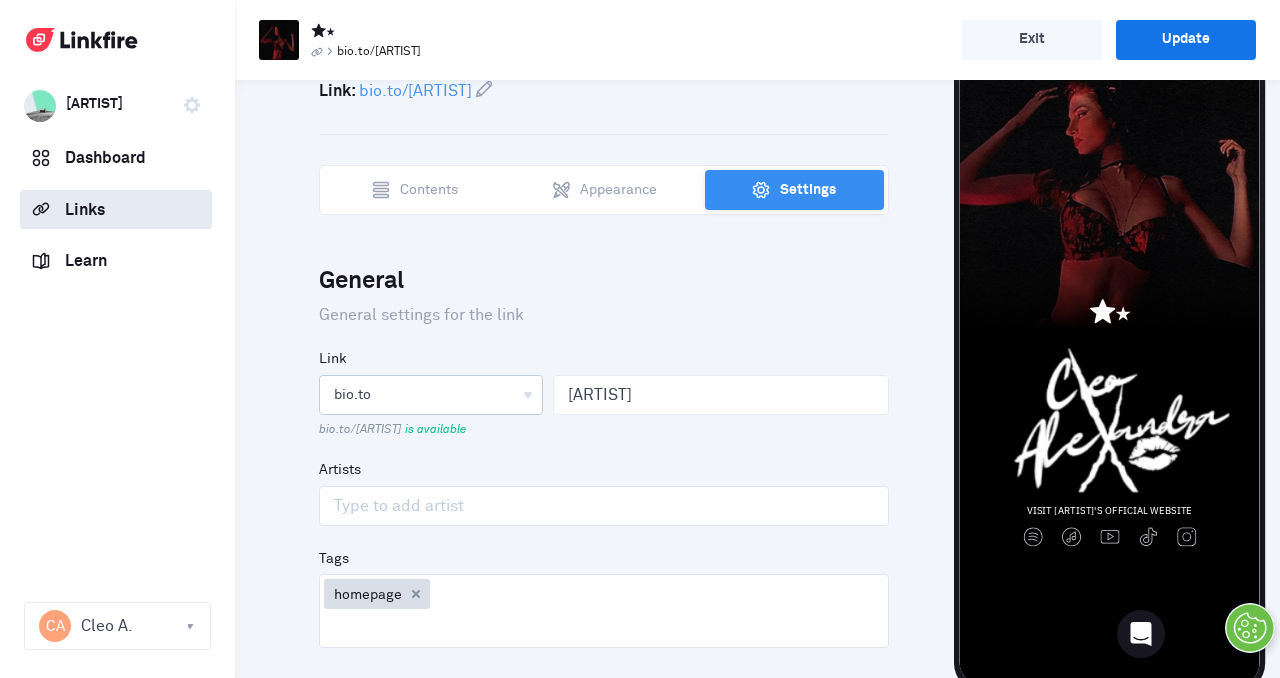 click on "bio.to" at bounding box center [431, 395] 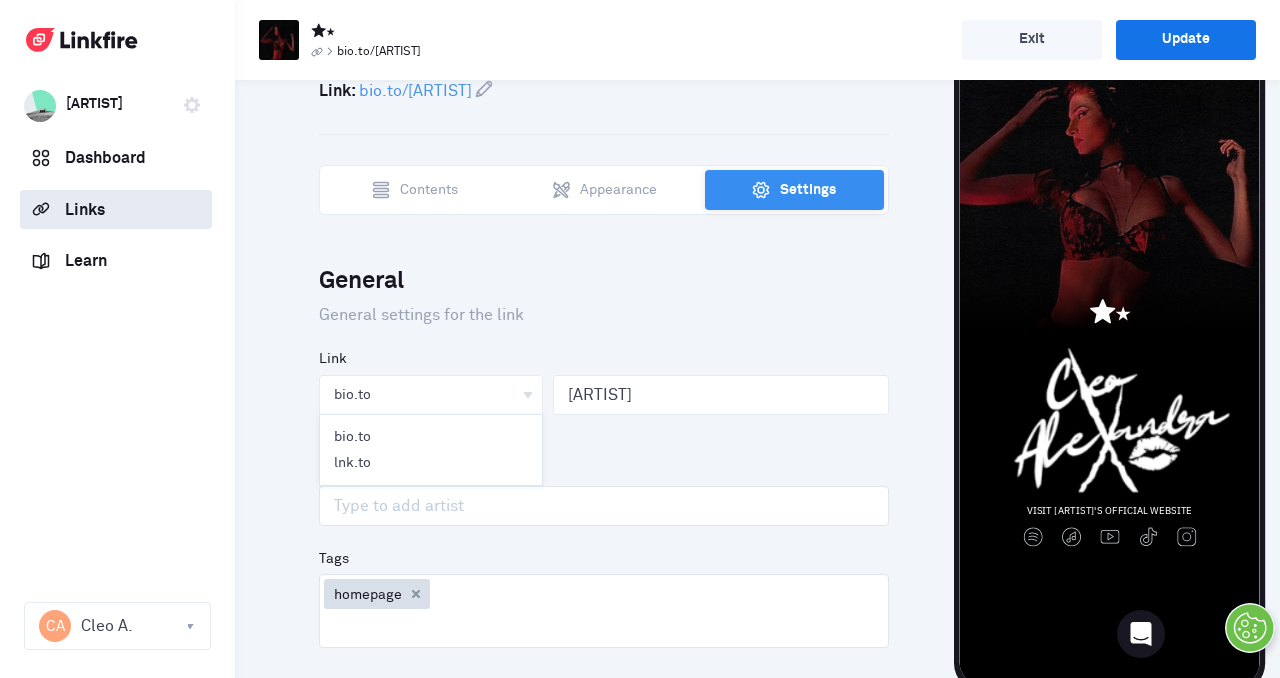 click on "lnk.to" at bounding box center [431, 463] 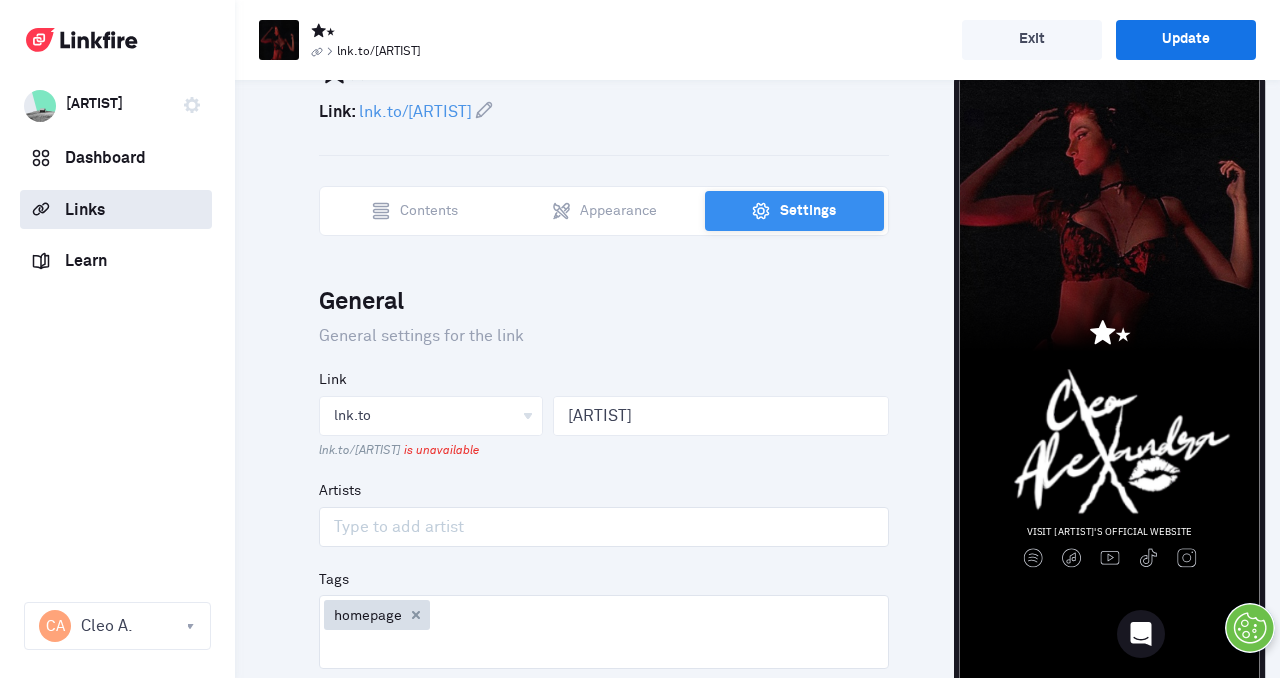 scroll, scrollTop: 0, scrollLeft: 0, axis: both 